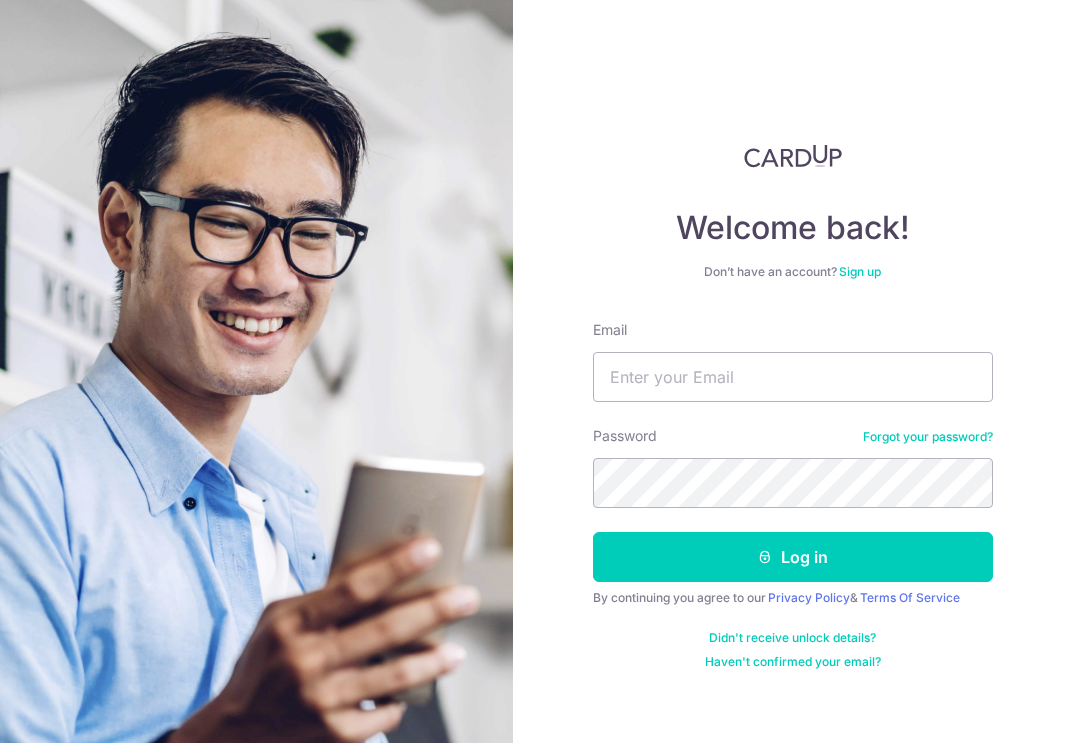 scroll, scrollTop: 0, scrollLeft: 0, axis: both 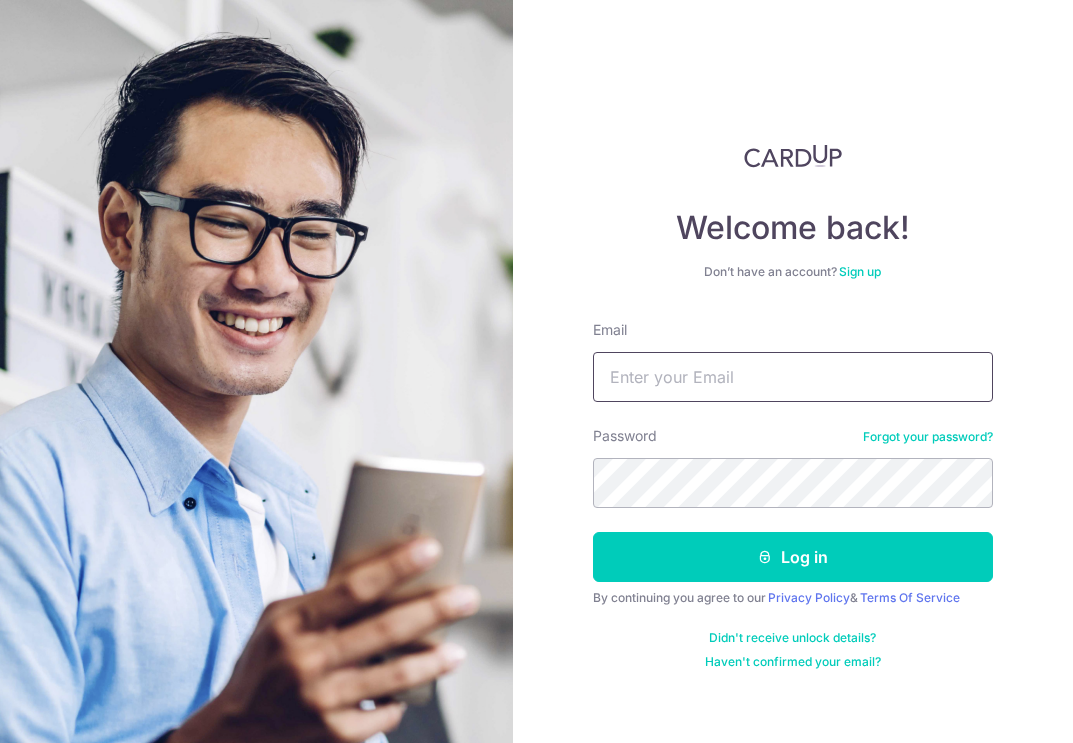 type on "[EMAIL]" 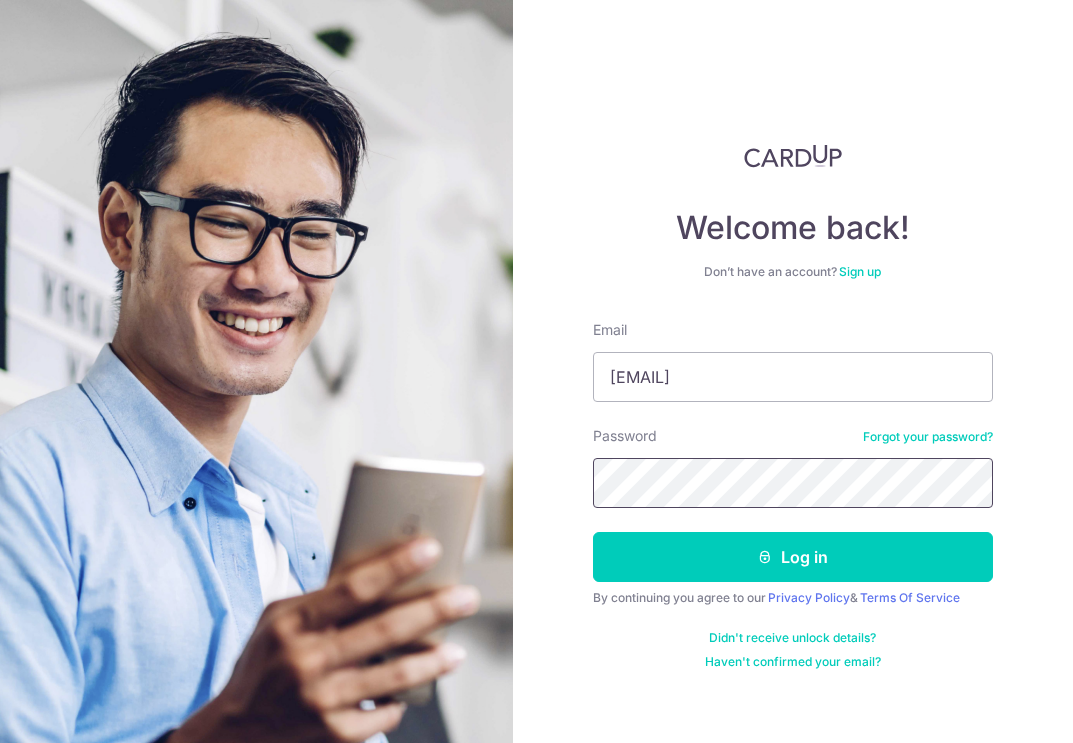 click on "Log in" at bounding box center [793, 557] 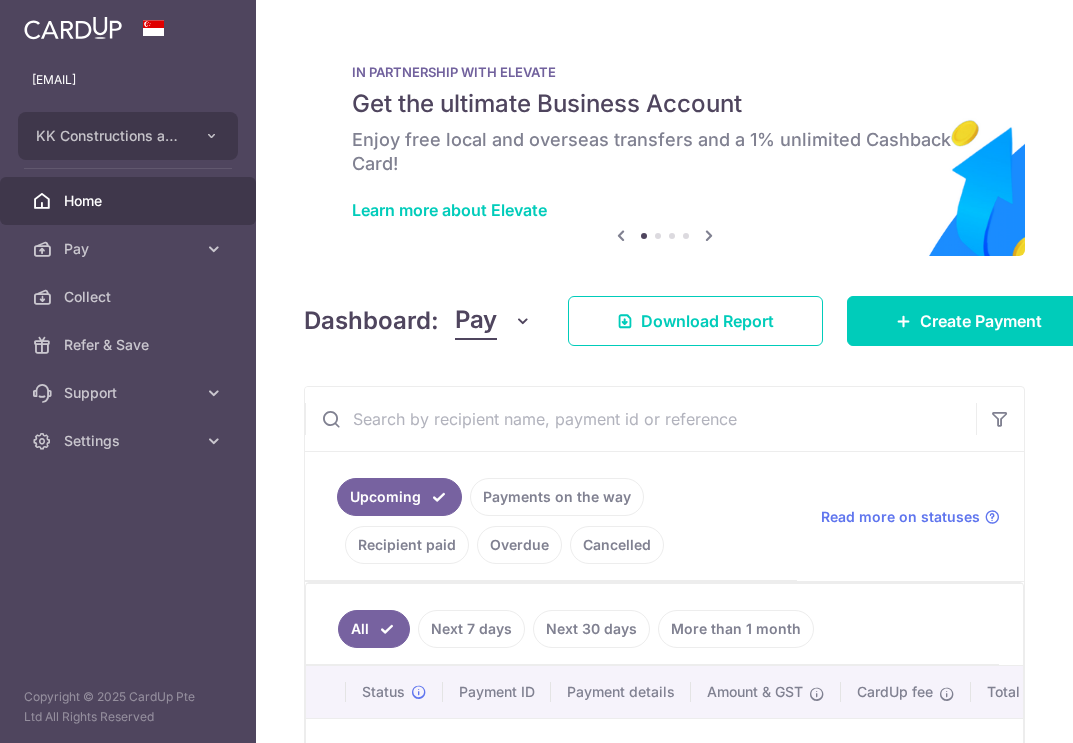 scroll, scrollTop: 0, scrollLeft: 0, axis: both 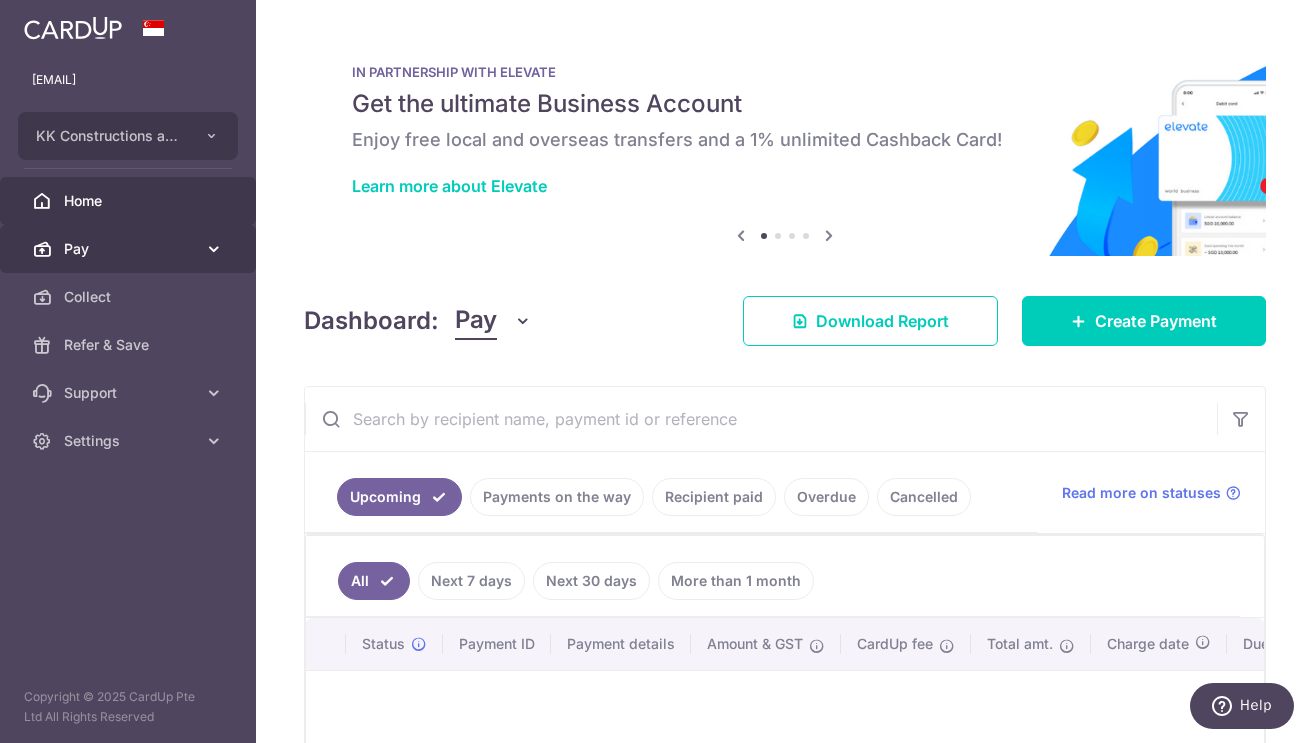 click on "Pay" at bounding box center [130, 249] 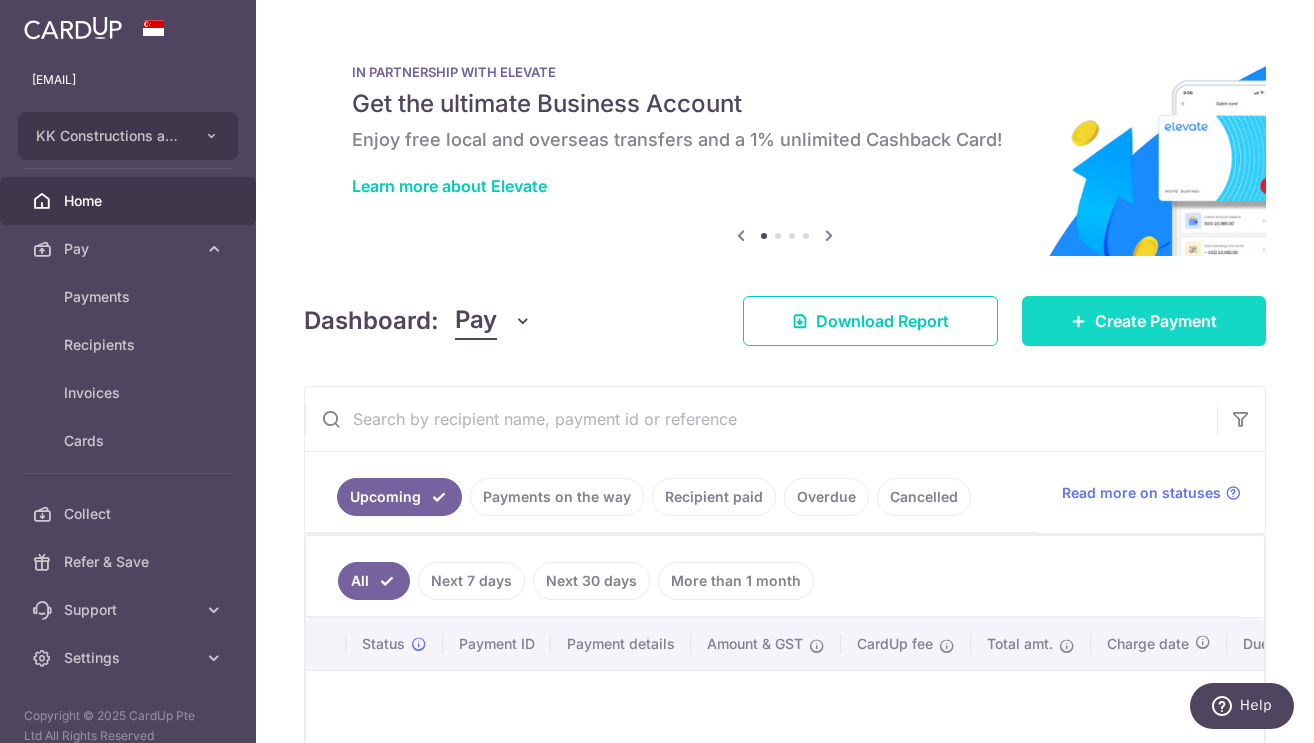 click on "Create Payment" at bounding box center (1144, 321) 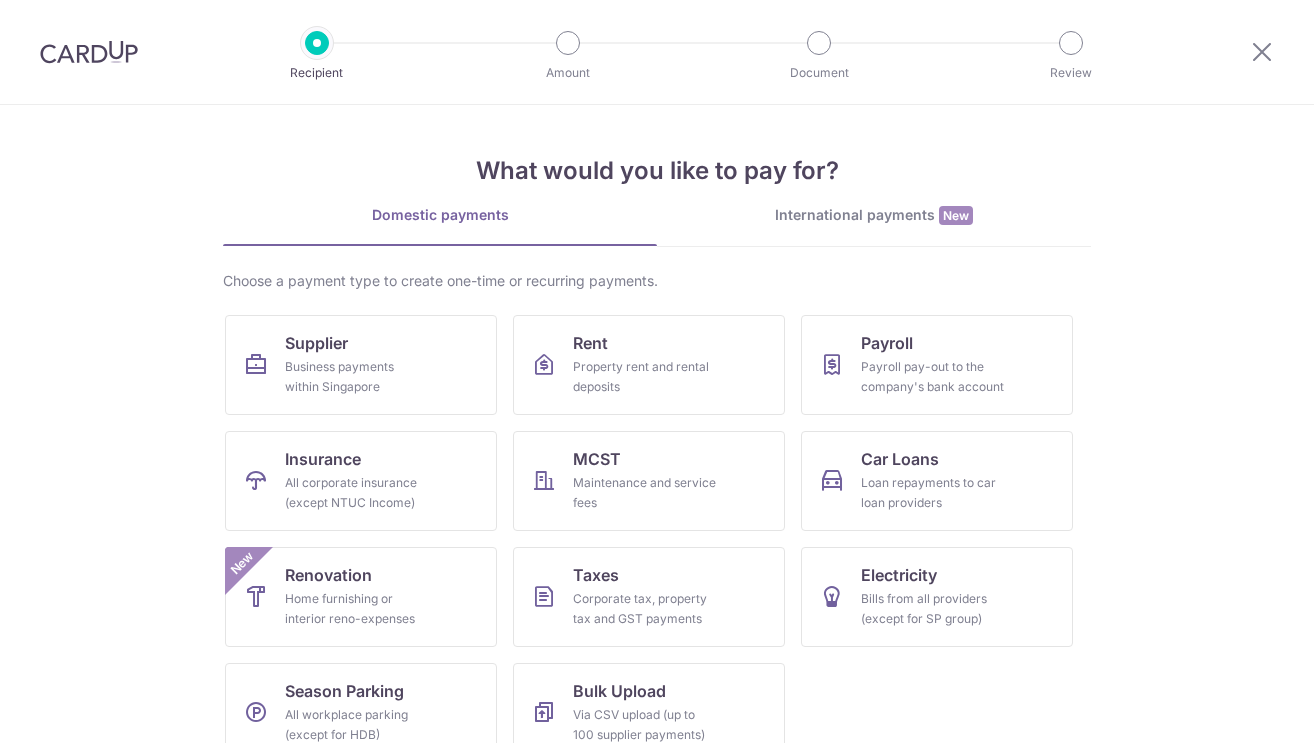 scroll, scrollTop: 0, scrollLeft: 0, axis: both 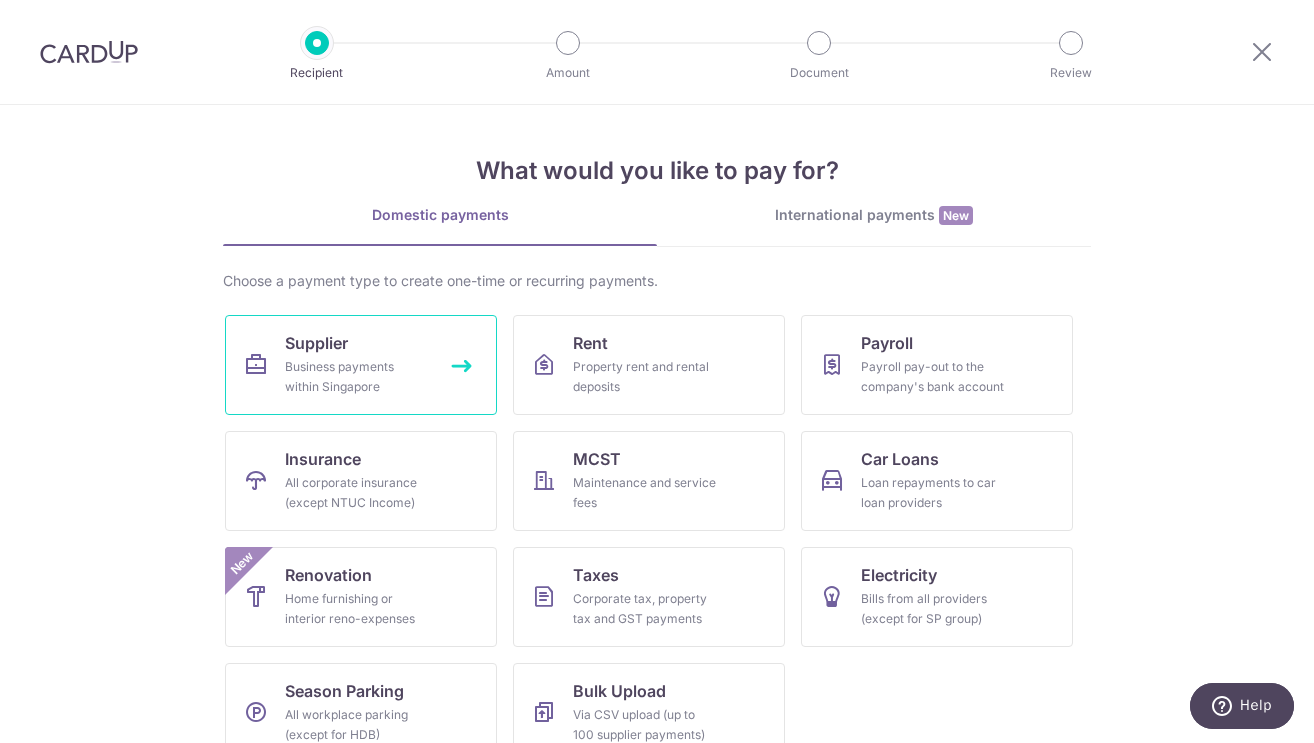 click on "Business payments within Singapore" at bounding box center (357, 377) 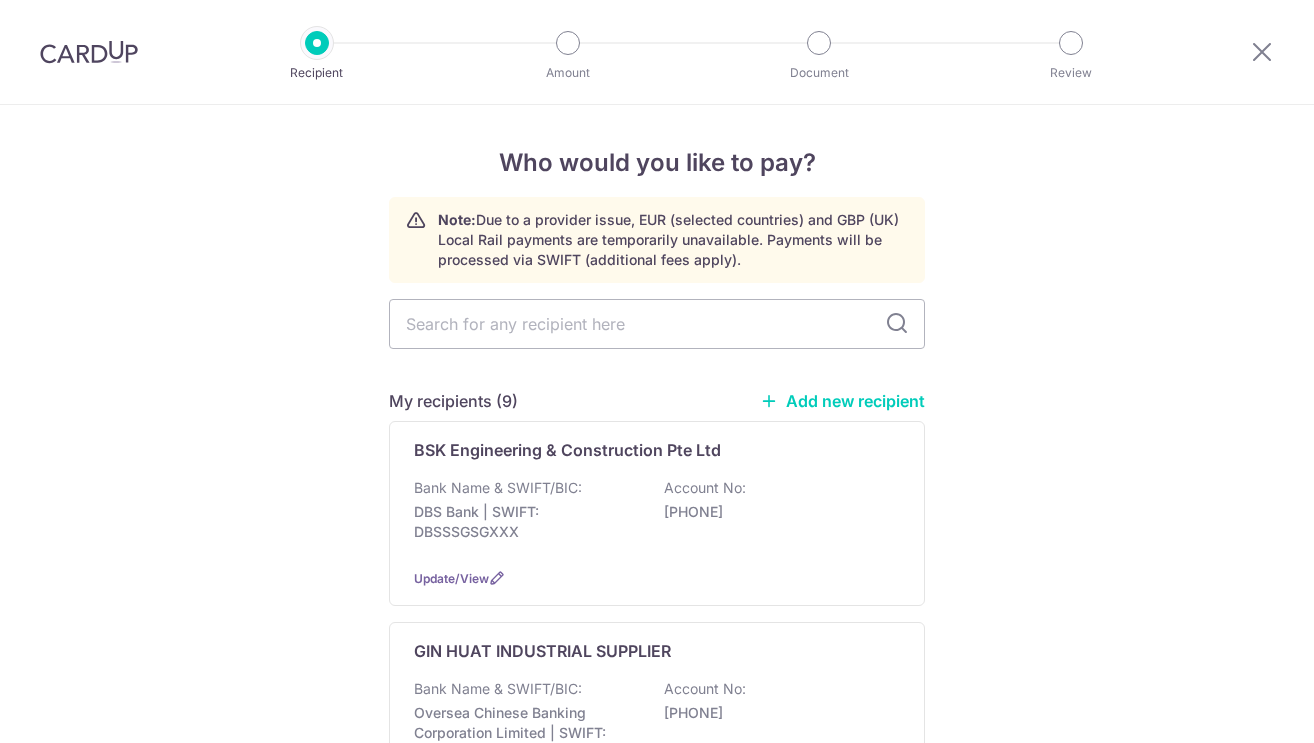 scroll, scrollTop: 0, scrollLeft: 0, axis: both 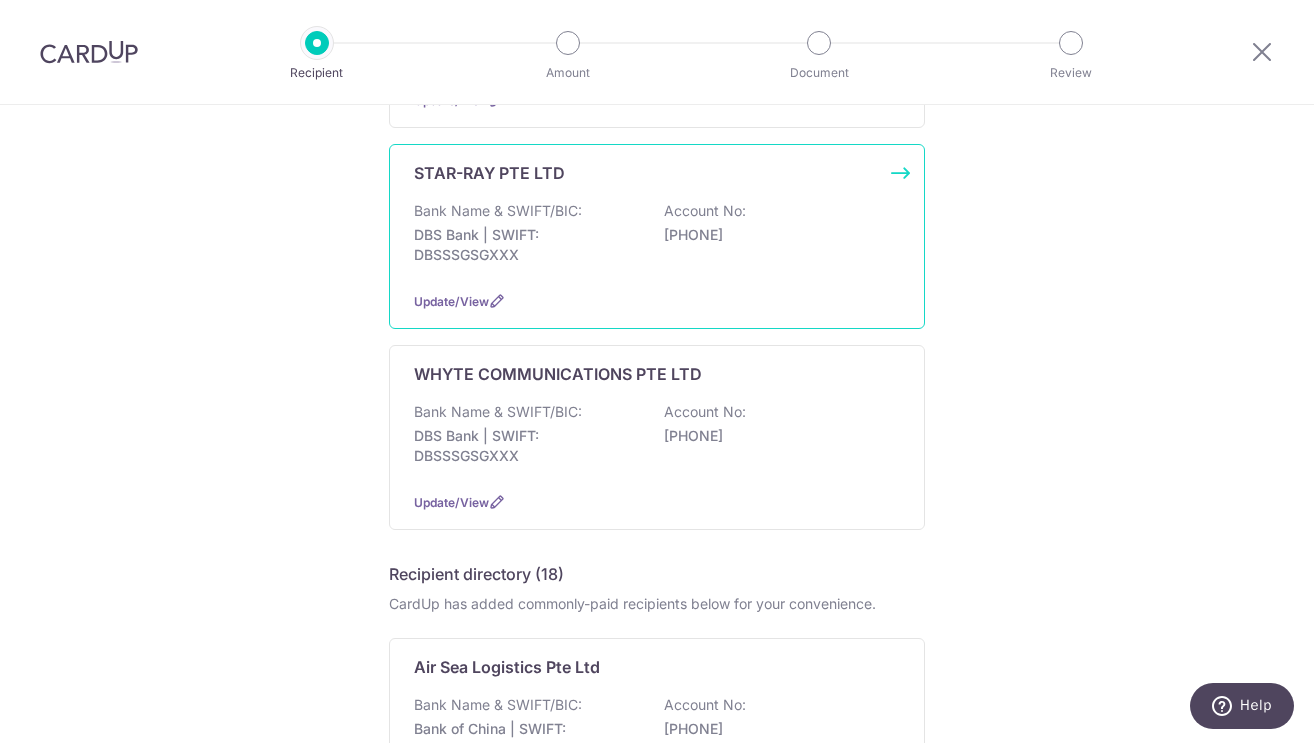 click on "Update/View" at bounding box center (657, 301) 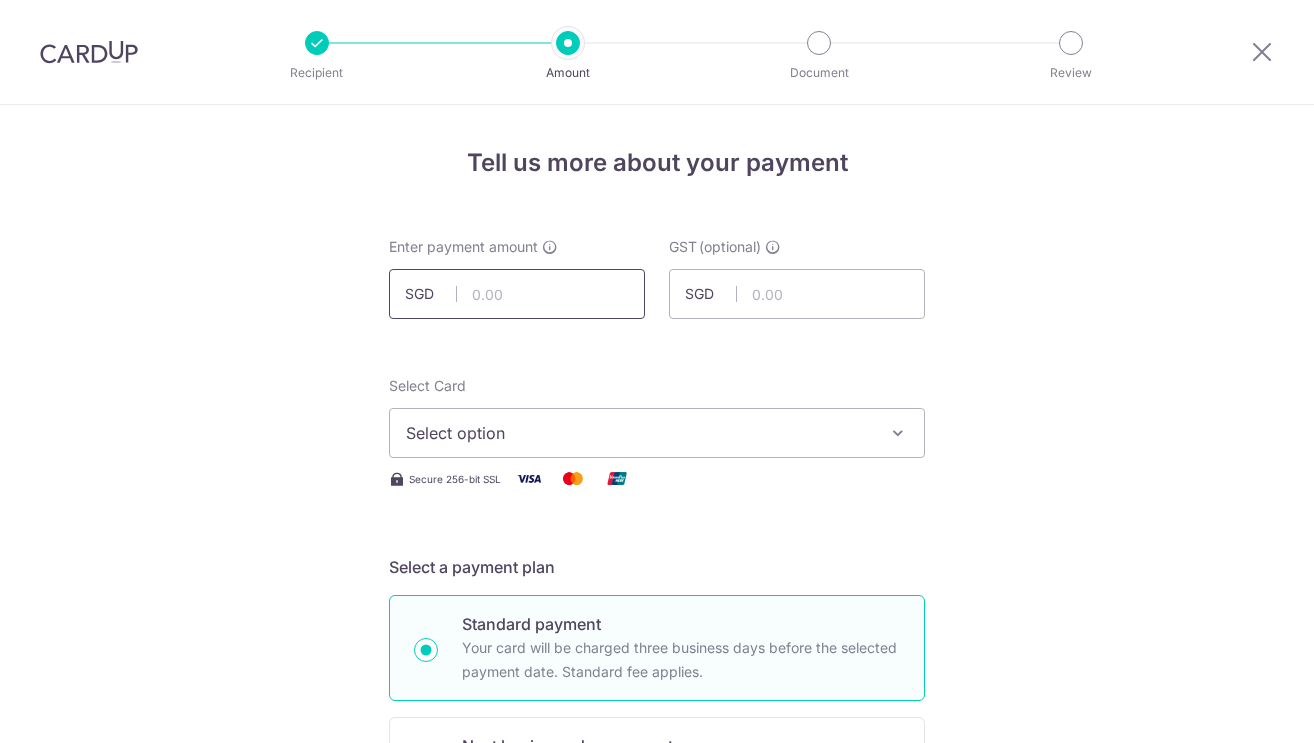 scroll, scrollTop: 0, scrollLeft: 0, axis: both 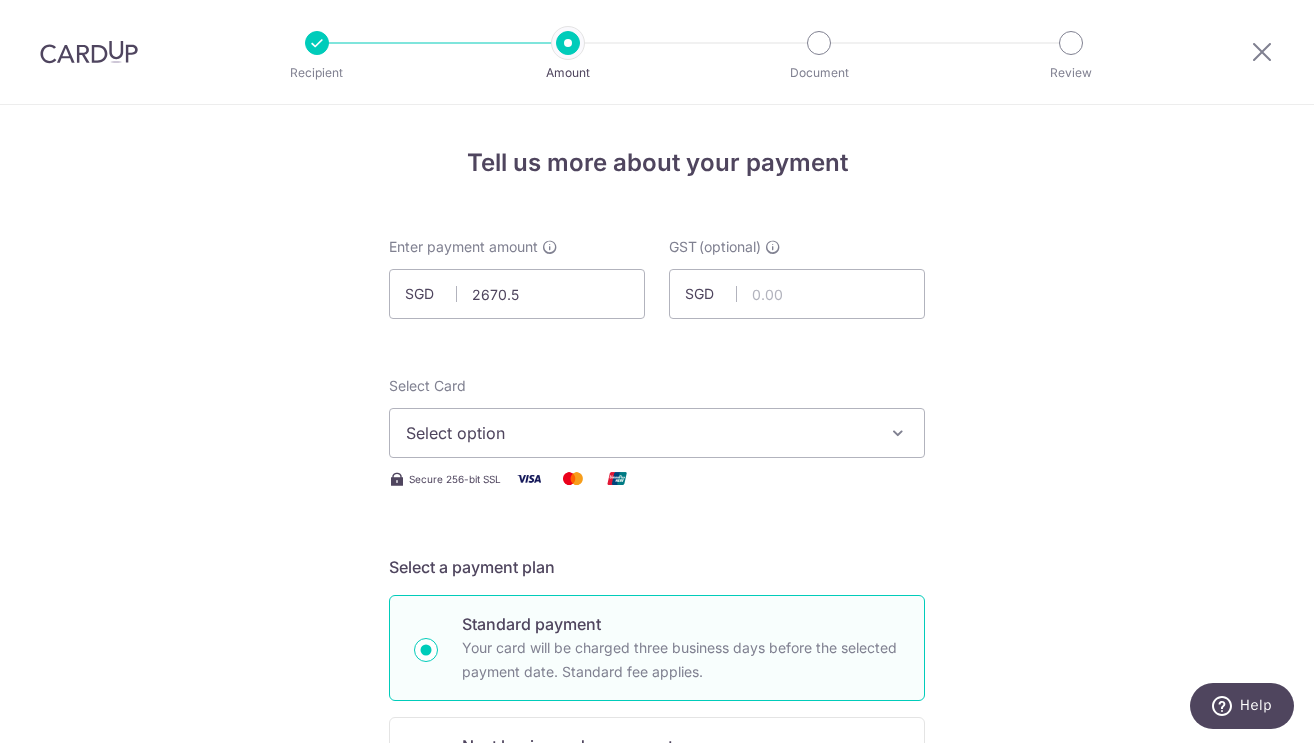 type on "2,670.50" 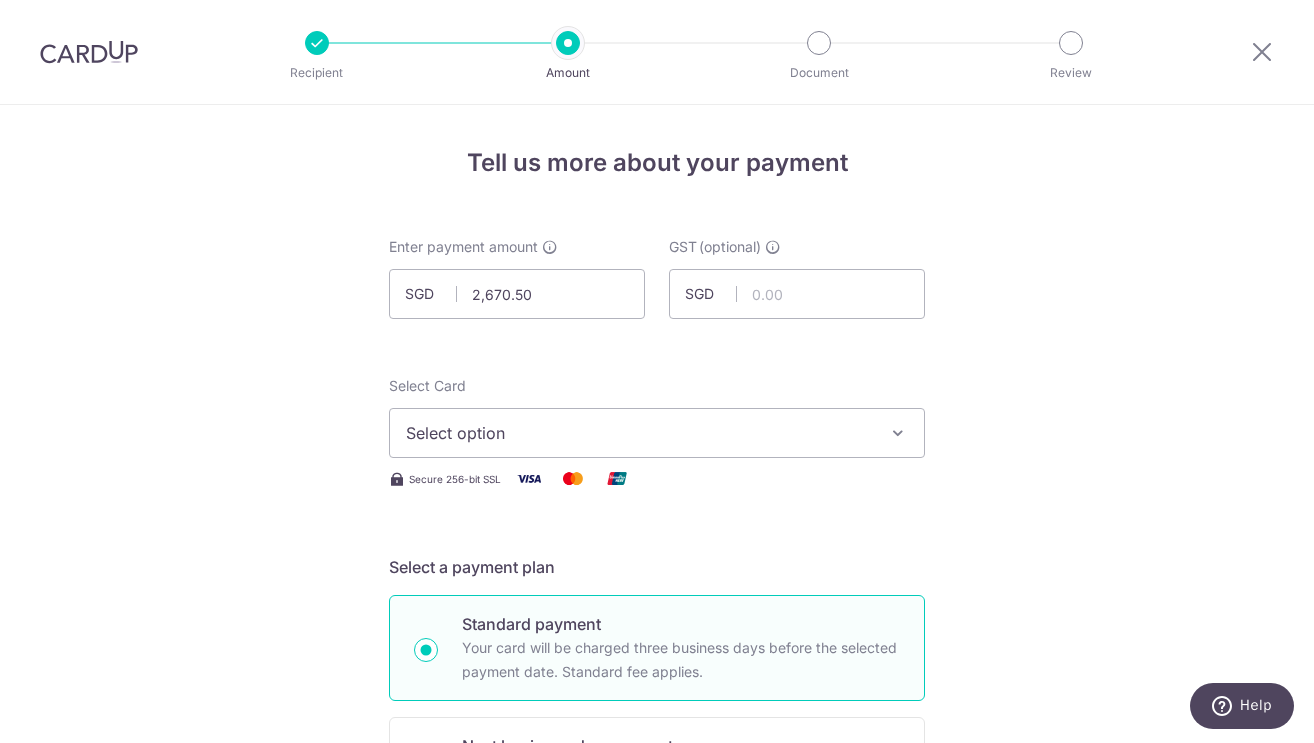 click on "Select option" at bounding box center (639, 433) 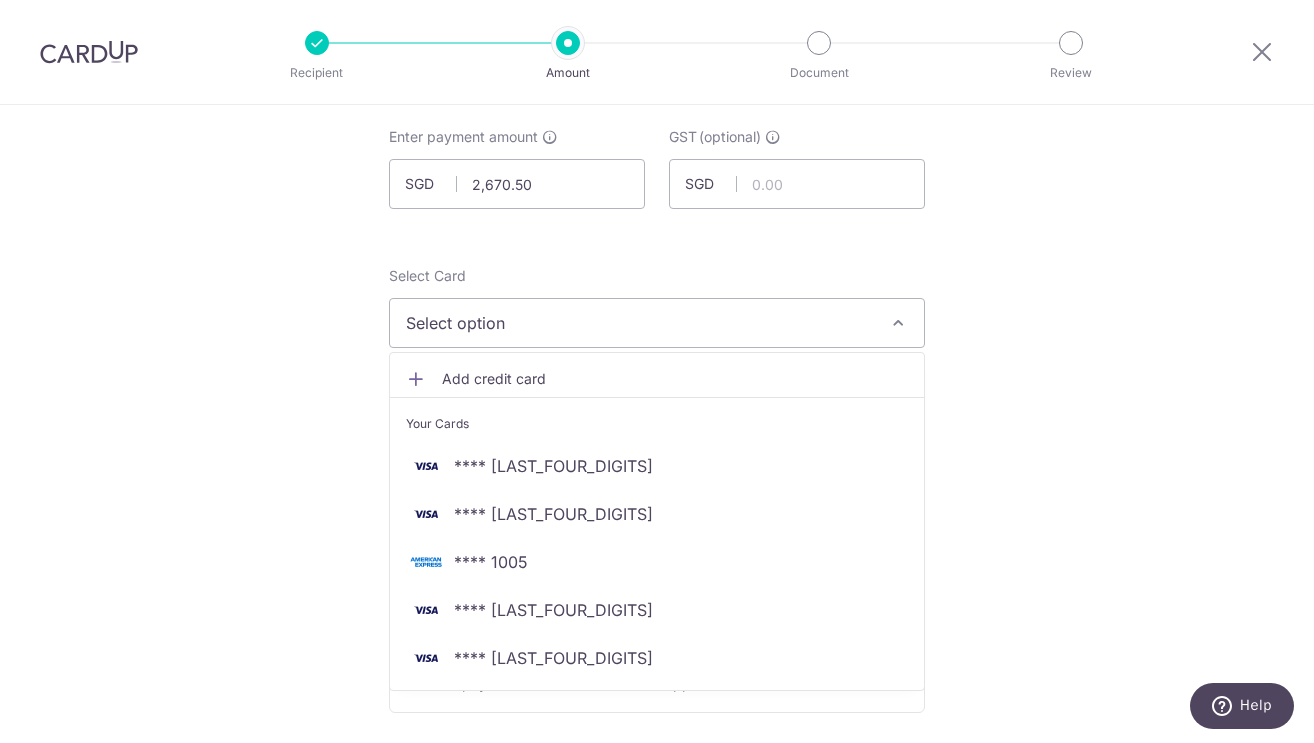 scroll, scrollTop: 122, scrollLeft: 0, axis: vertical 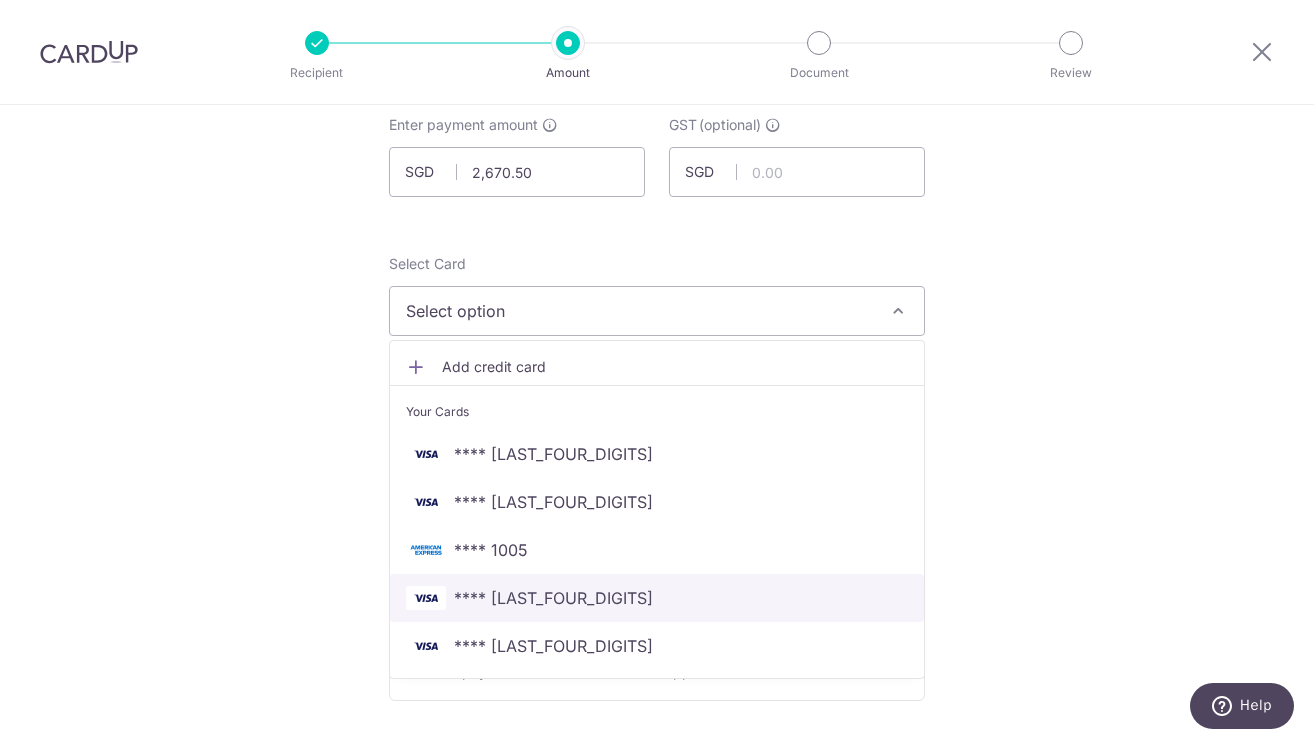 click on "**** [LAST_FOUR]" at bounding box center (657, 598) 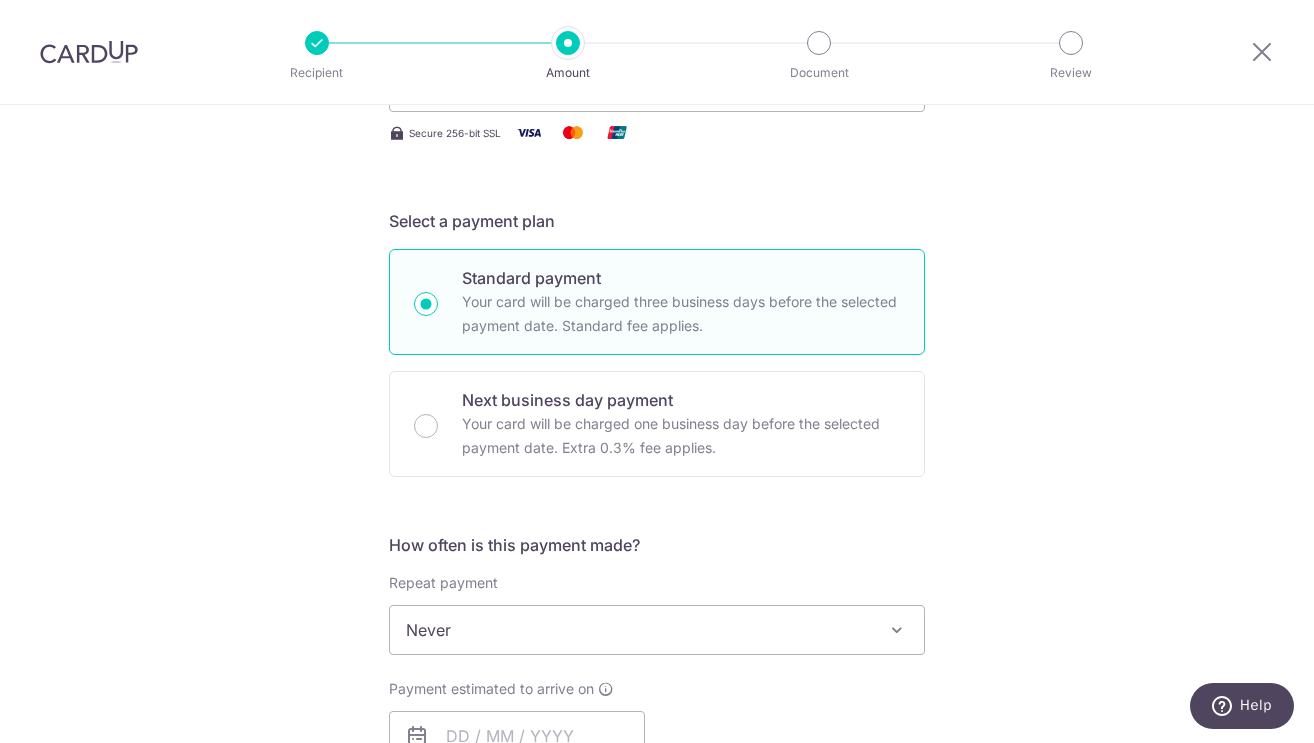 scroll, scrollTop: 377, scrollLeft: 0, axis: vertical 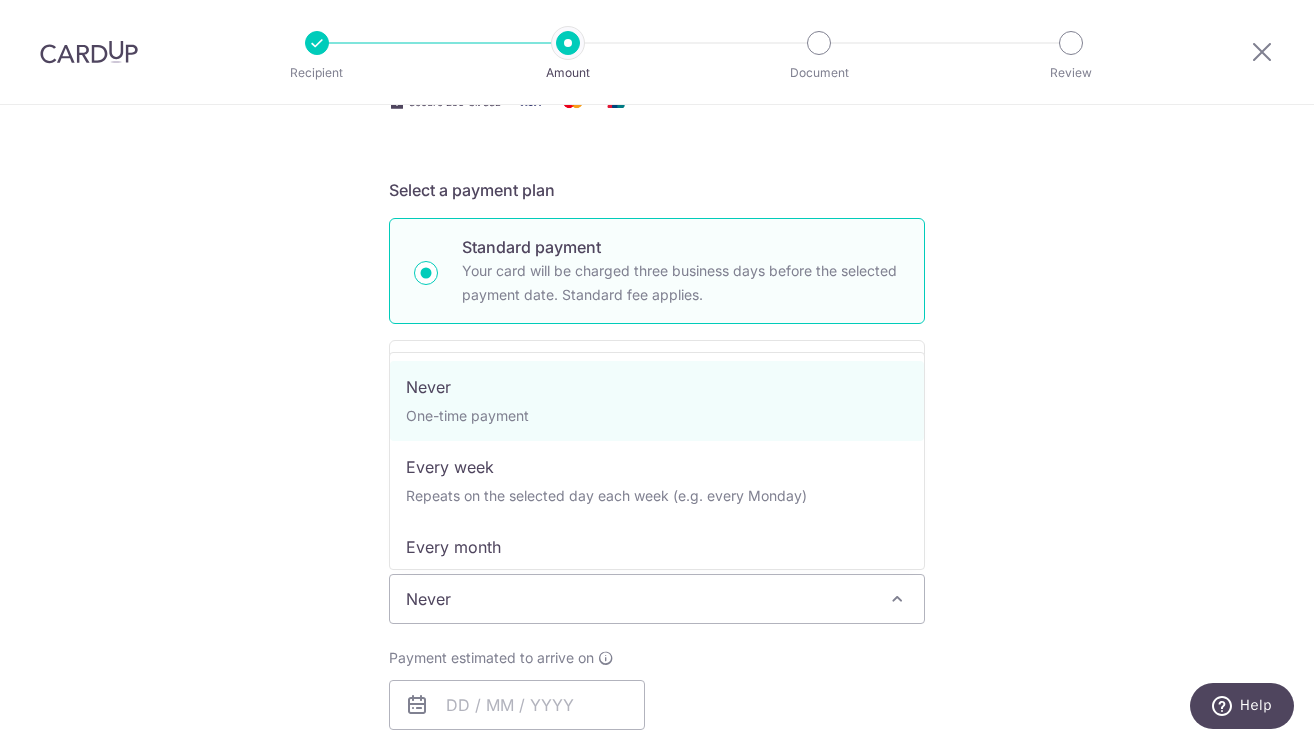 click on "Never" at bounding box center [657, 599] 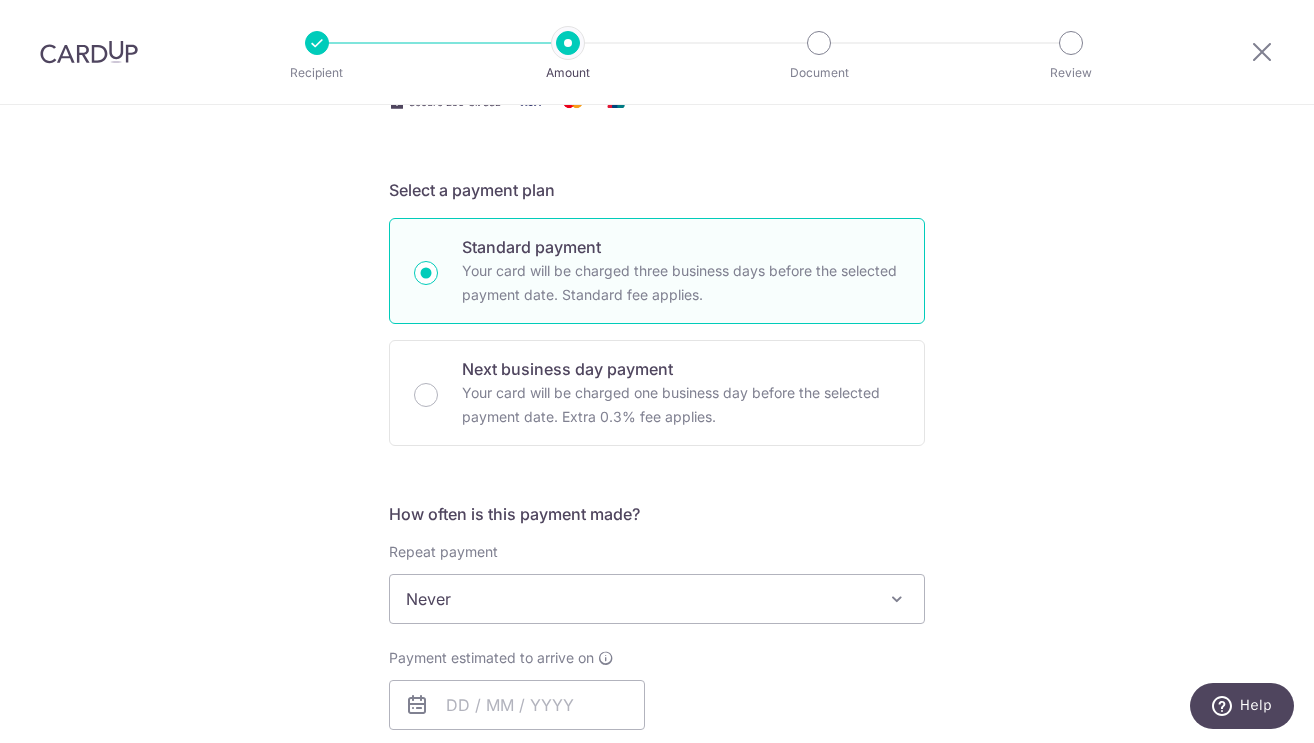 click on "Payment estimated to arrive on
Your card will be charged on   for the first payment
* If your payment is funded by  9:00am SGT on Thursday 07/08/2025
08/08/2025
No. of Payments" at bounding box center (657, 703) 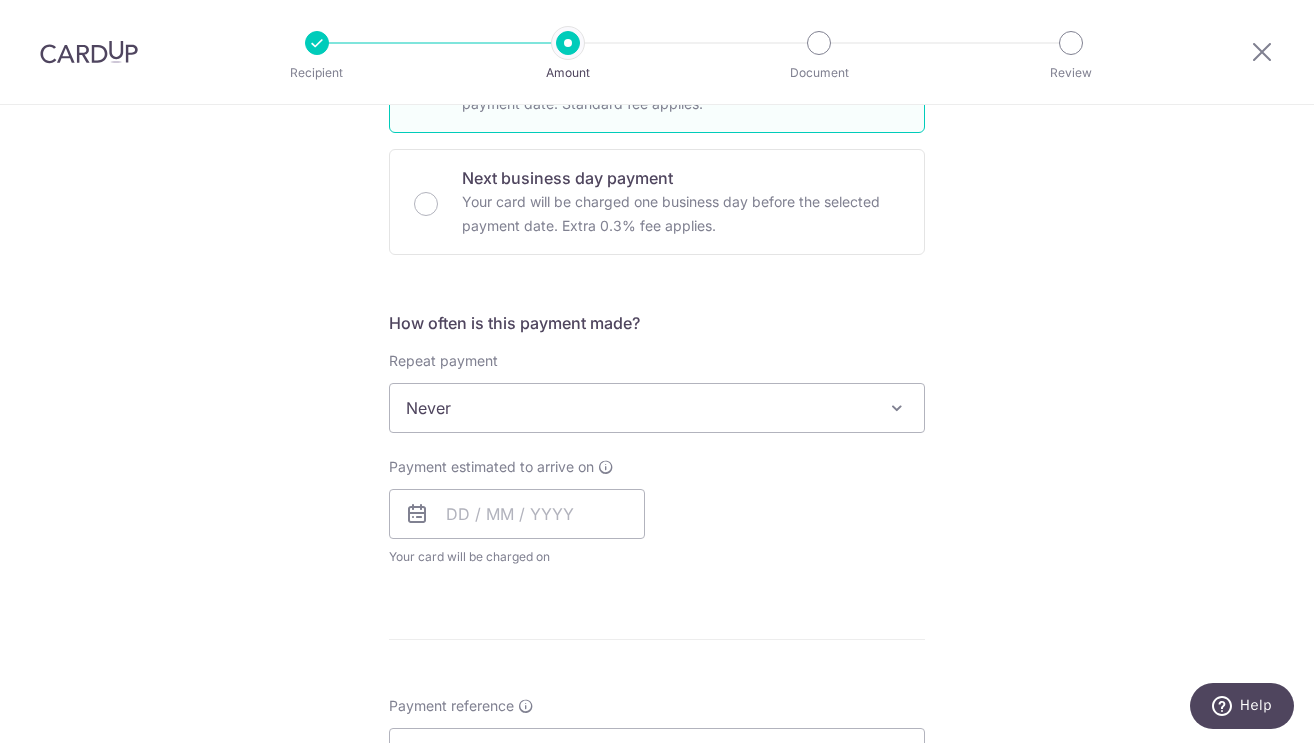 scroll, scrollTop: 583, scrollLeft: 0, axis: vertical 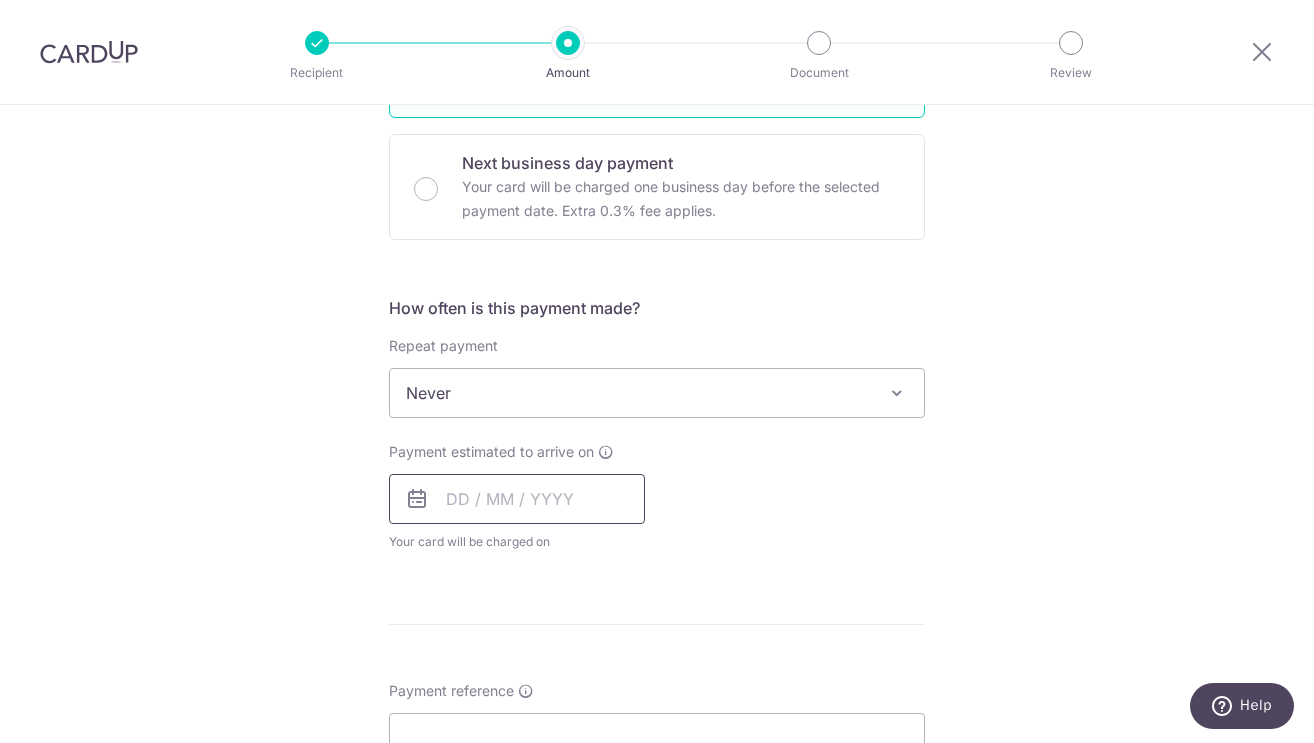 click at bounding box center [517, 499] 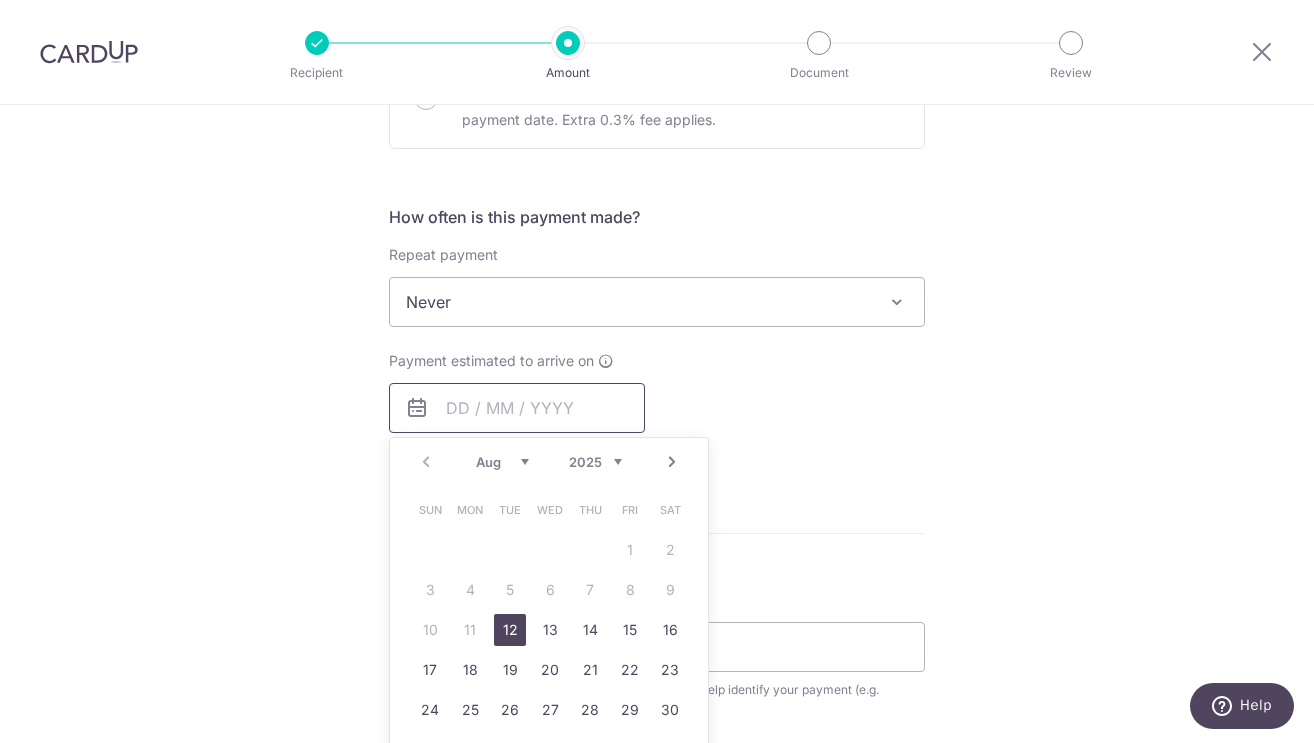 scroll, scrollTop: 689, scrollLeft: 0, axis: vertical 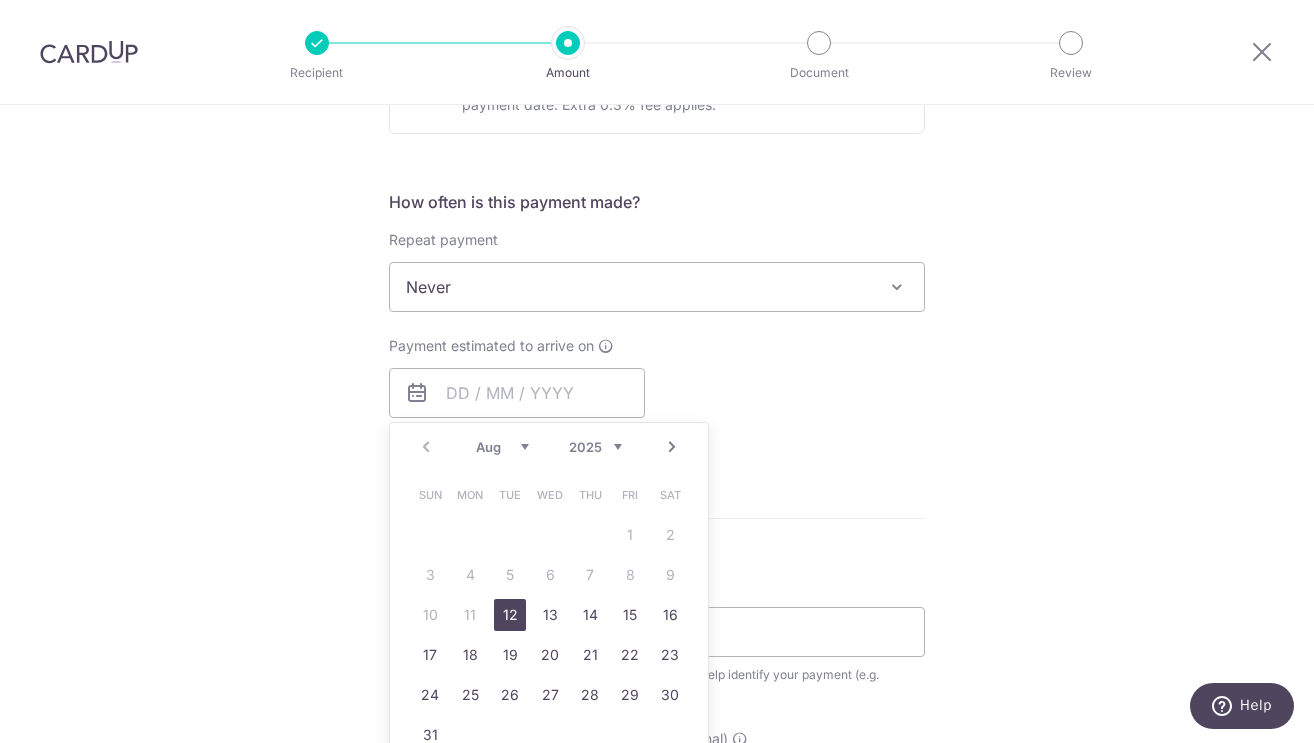 click on "12" at bounding box center (510, 615) 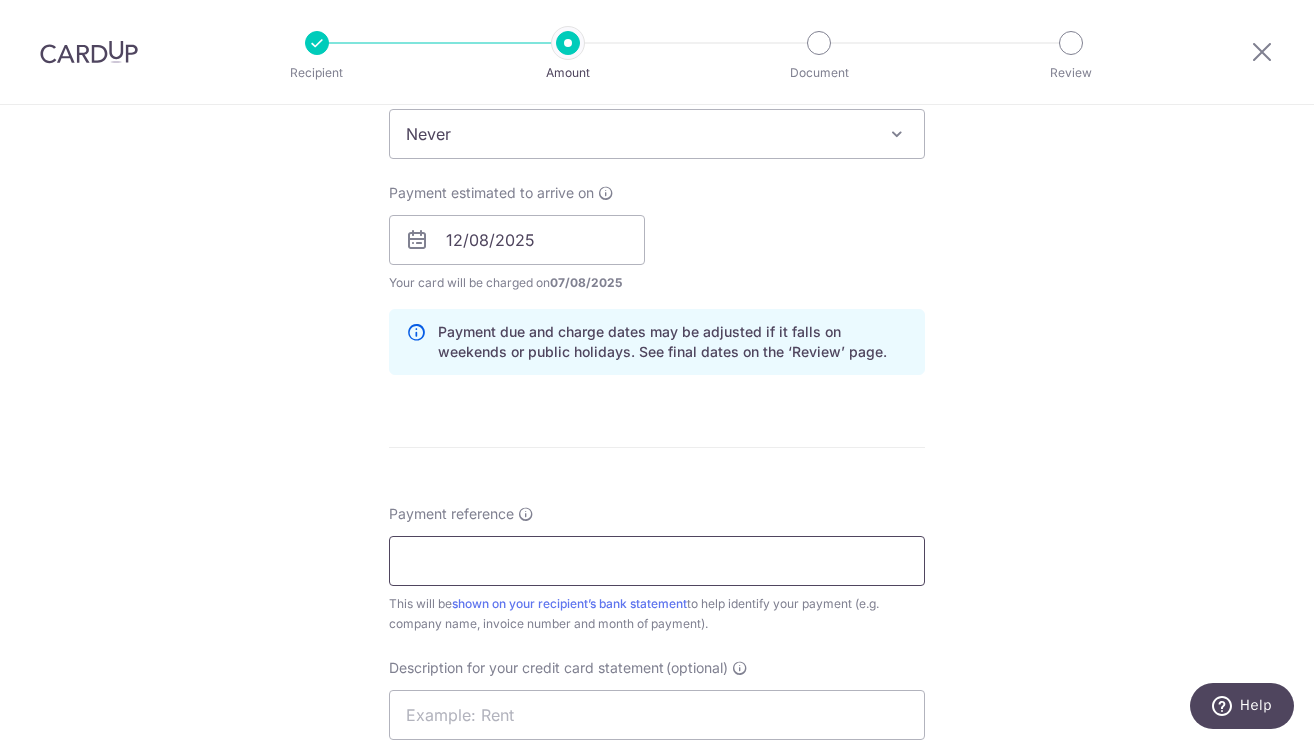 scroll, scrollTop: 844, scrollLeft: 0, axis: vertical 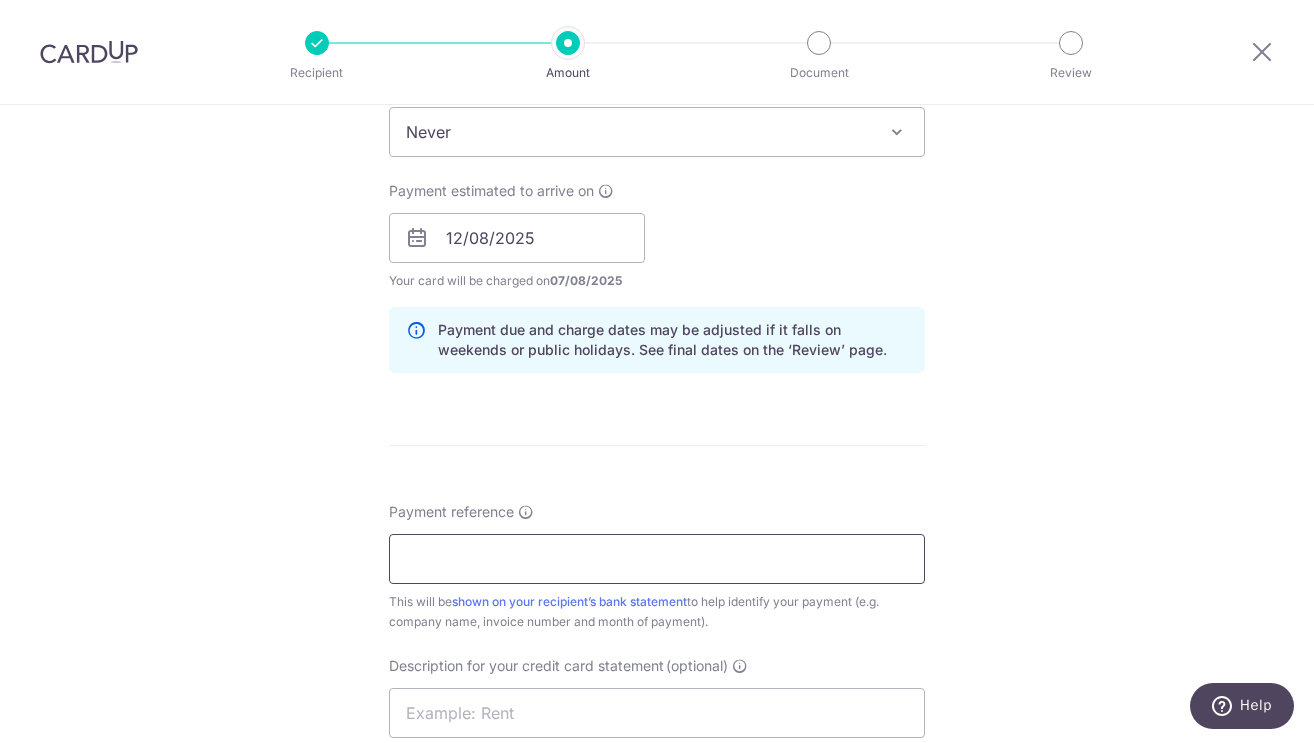 click on "Payment reference" at bounding box center (657, 559) 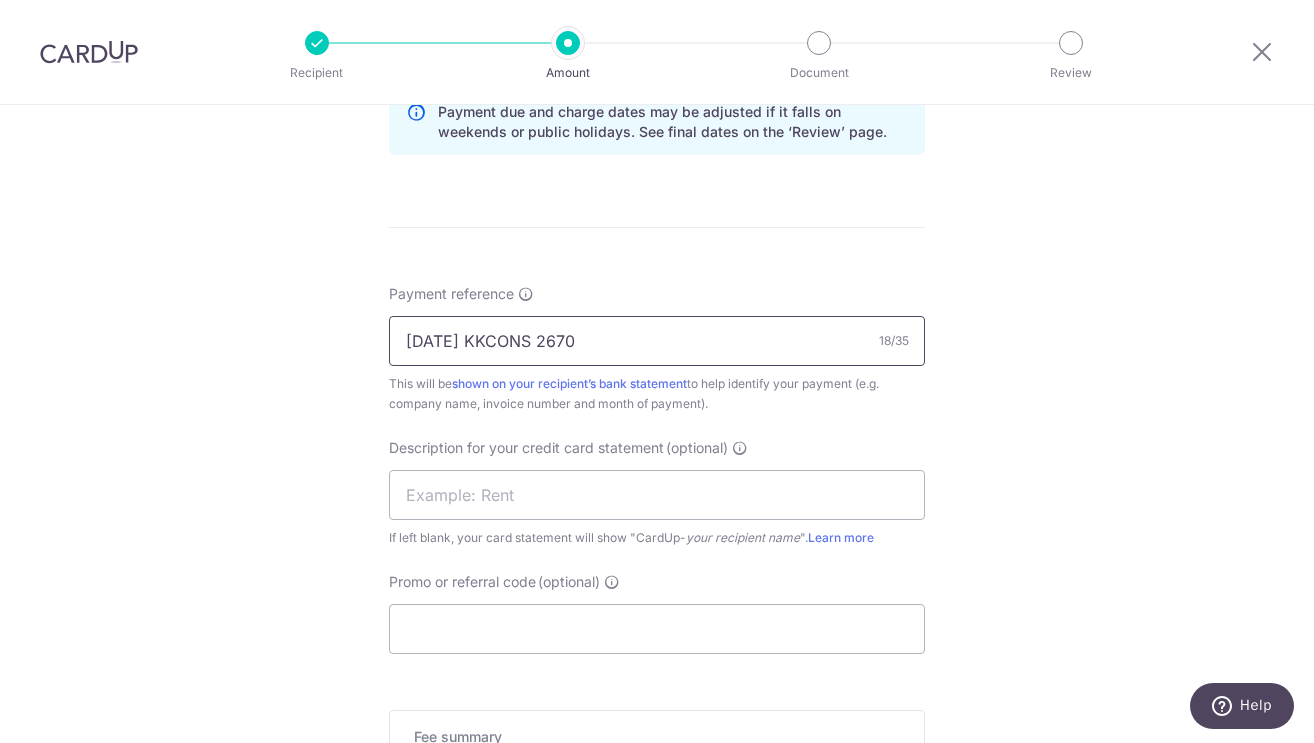 scroll, scrollTop: 1065, scrollLeft: 0, axis: vertical 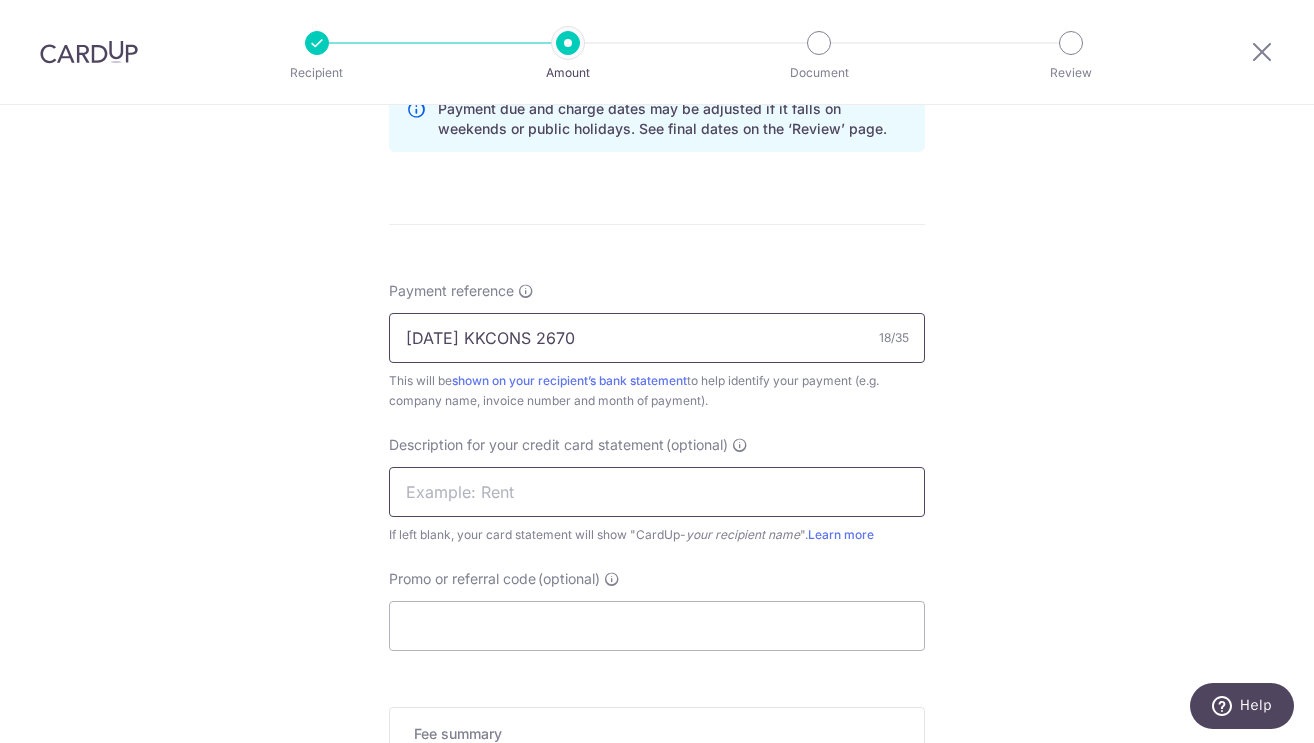 type on "032025 KKCONS 2670" 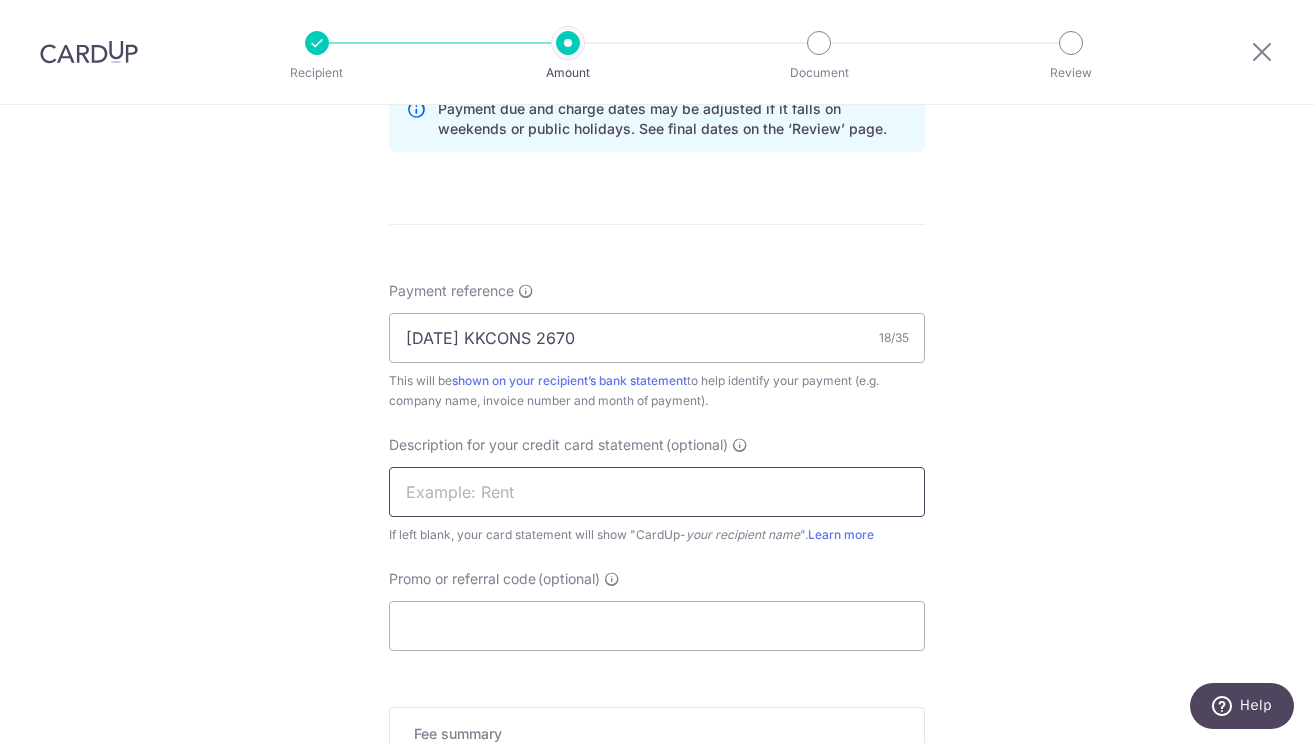 click at bounding box center [657, 492] 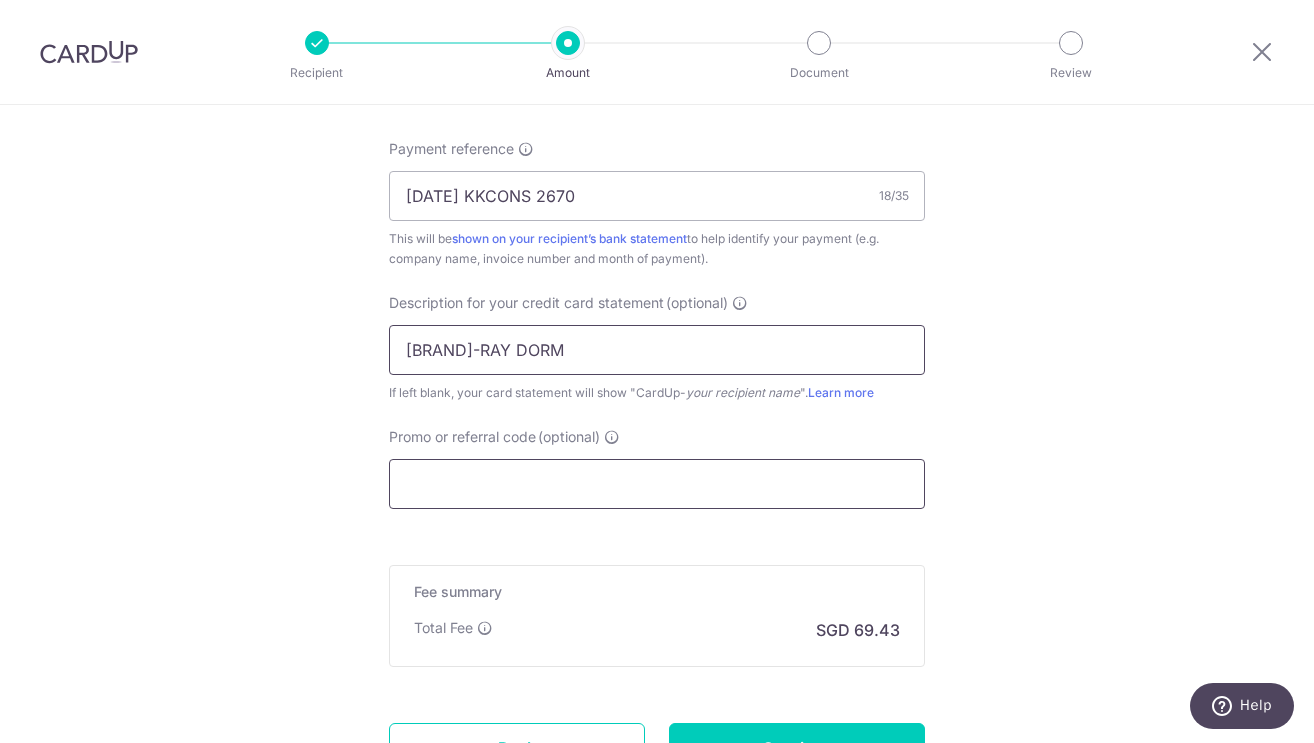 type on "STAR-RAY DORM" 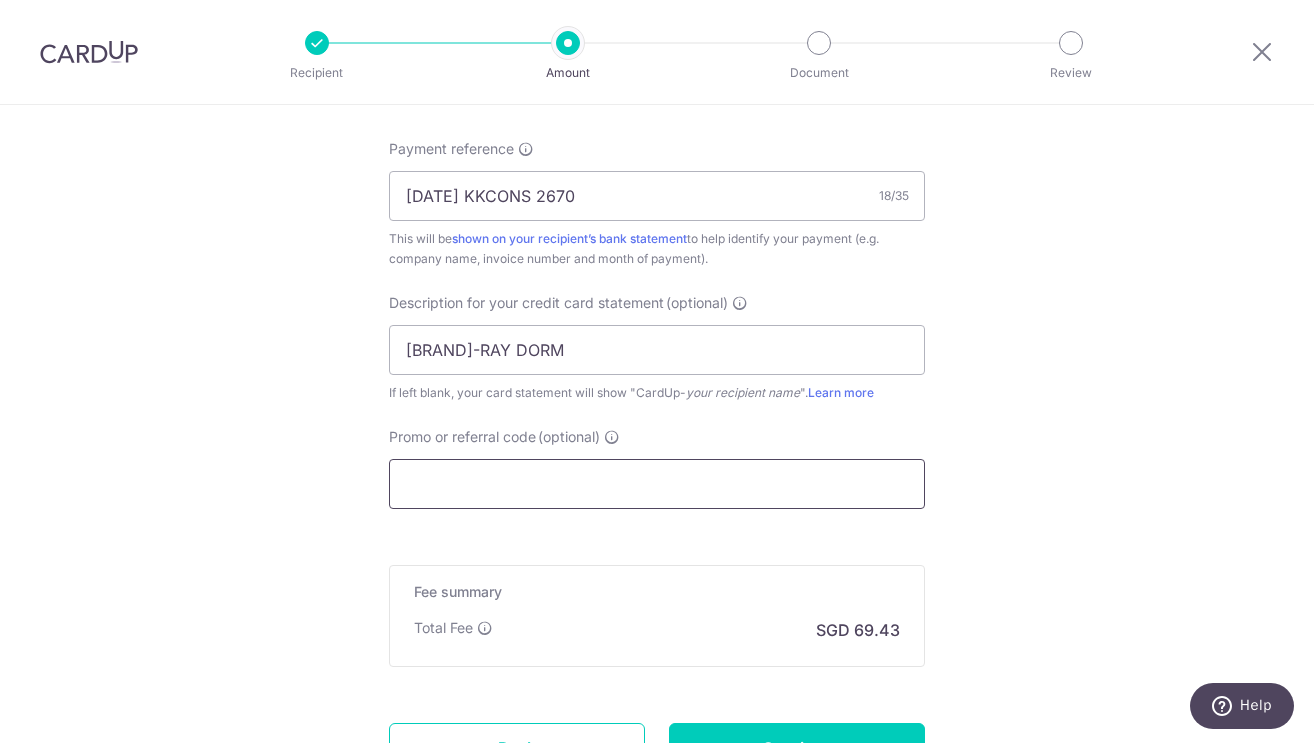 click on "Promo or referral code
(optional)" at bounding box center (657, 484) 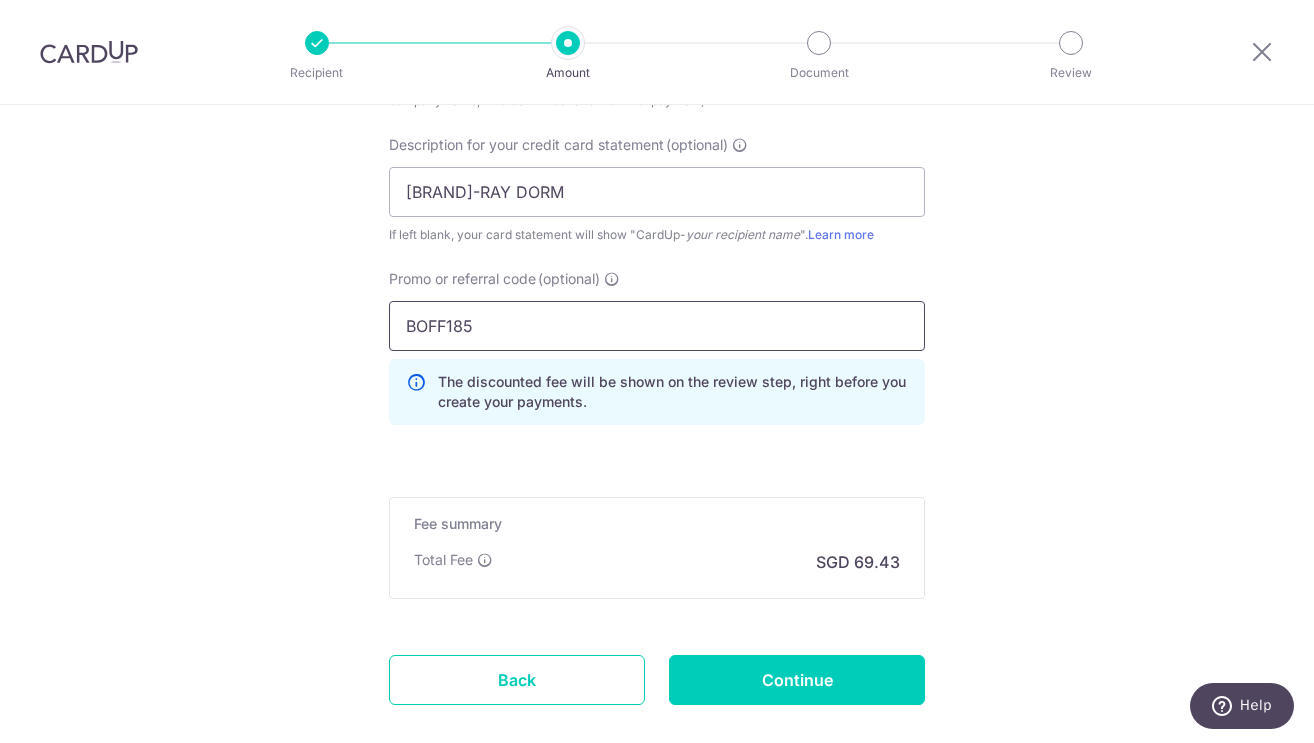 scroll, scrollTop: 1433, scrollLeft: 0, axis: vertical 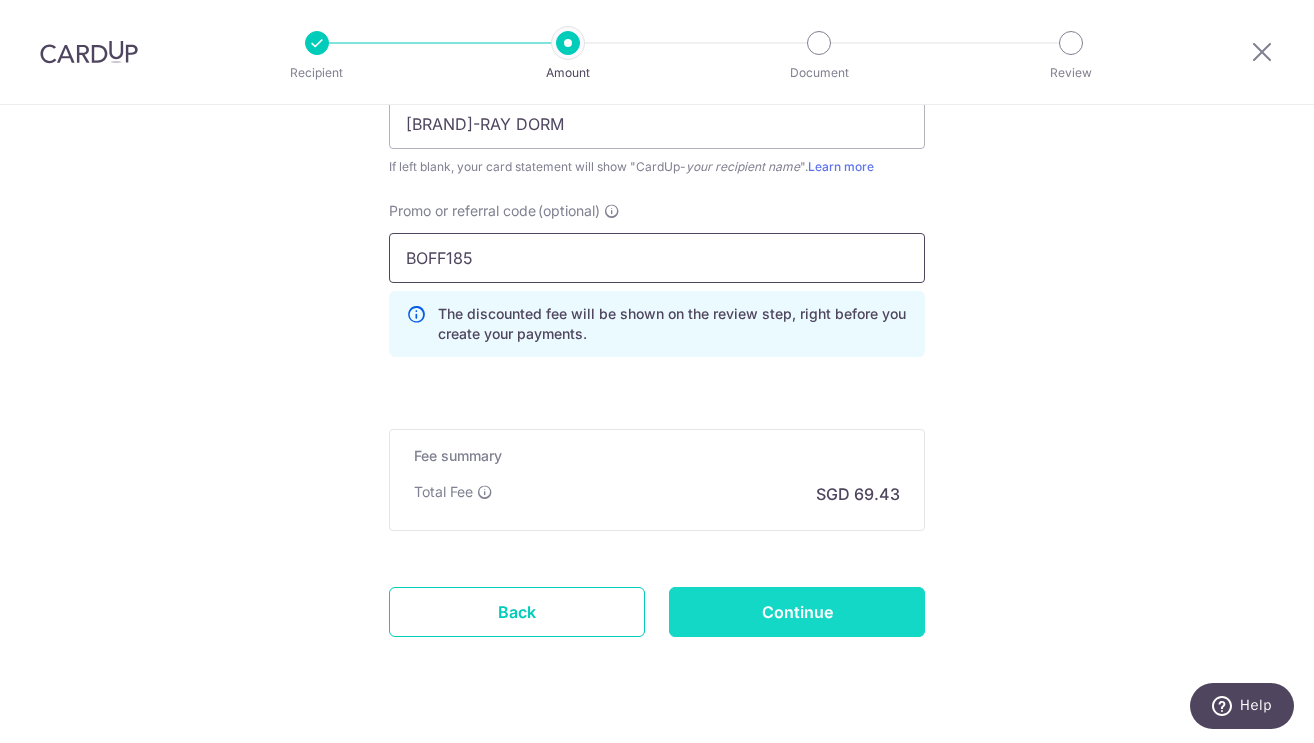 type on "BOFF185" 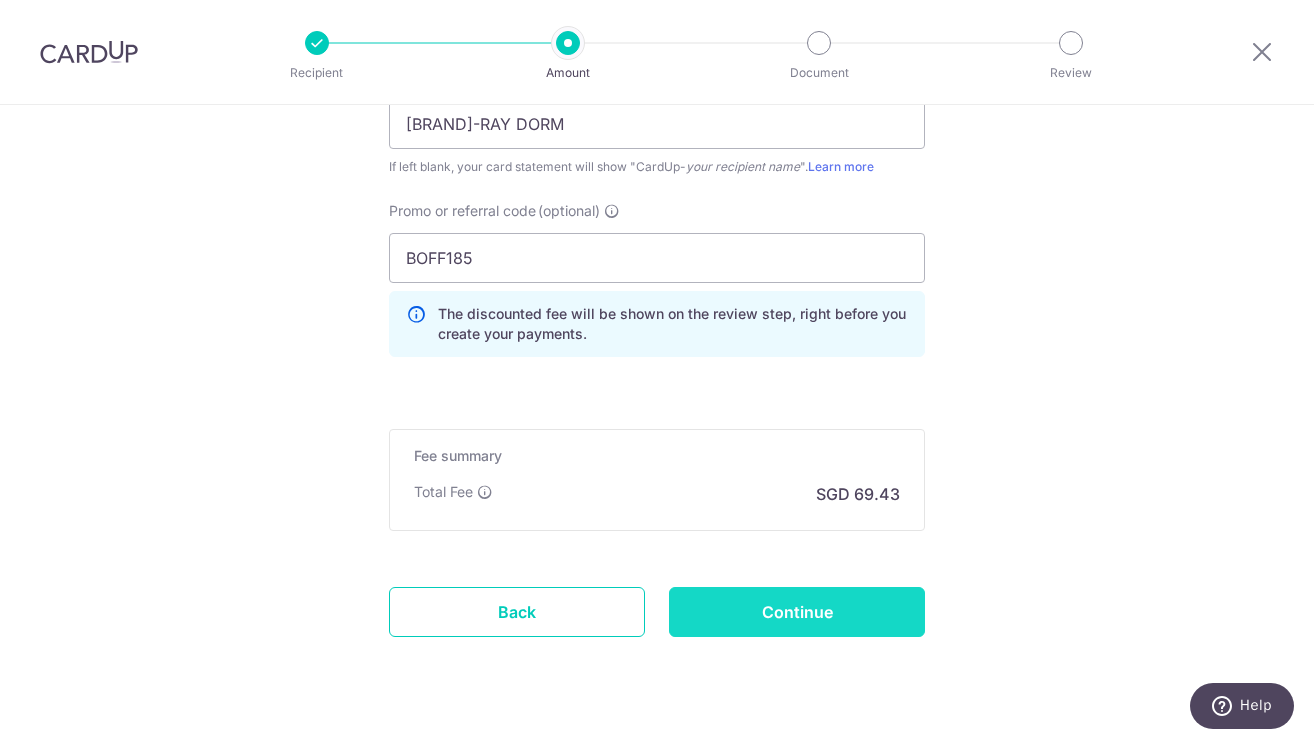 click on "Continue" at bounding box center [797, 612] 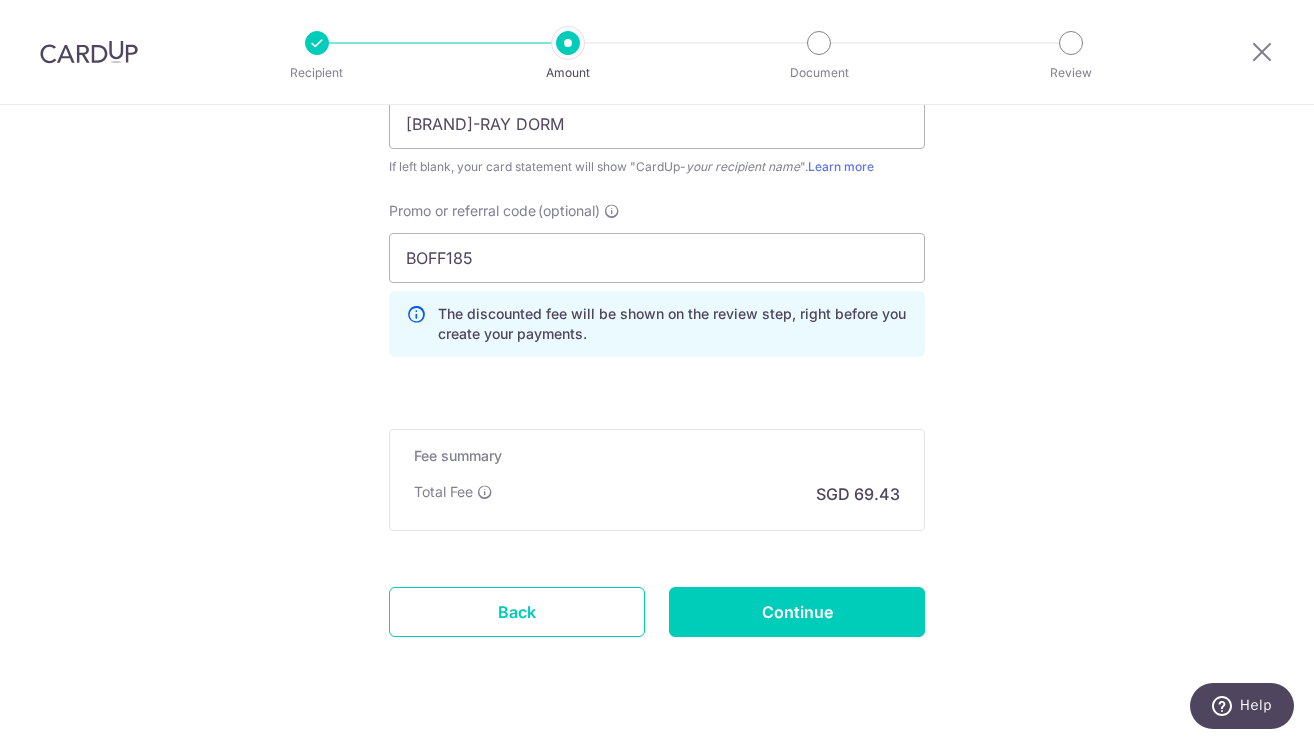 type on "Create Schedule" 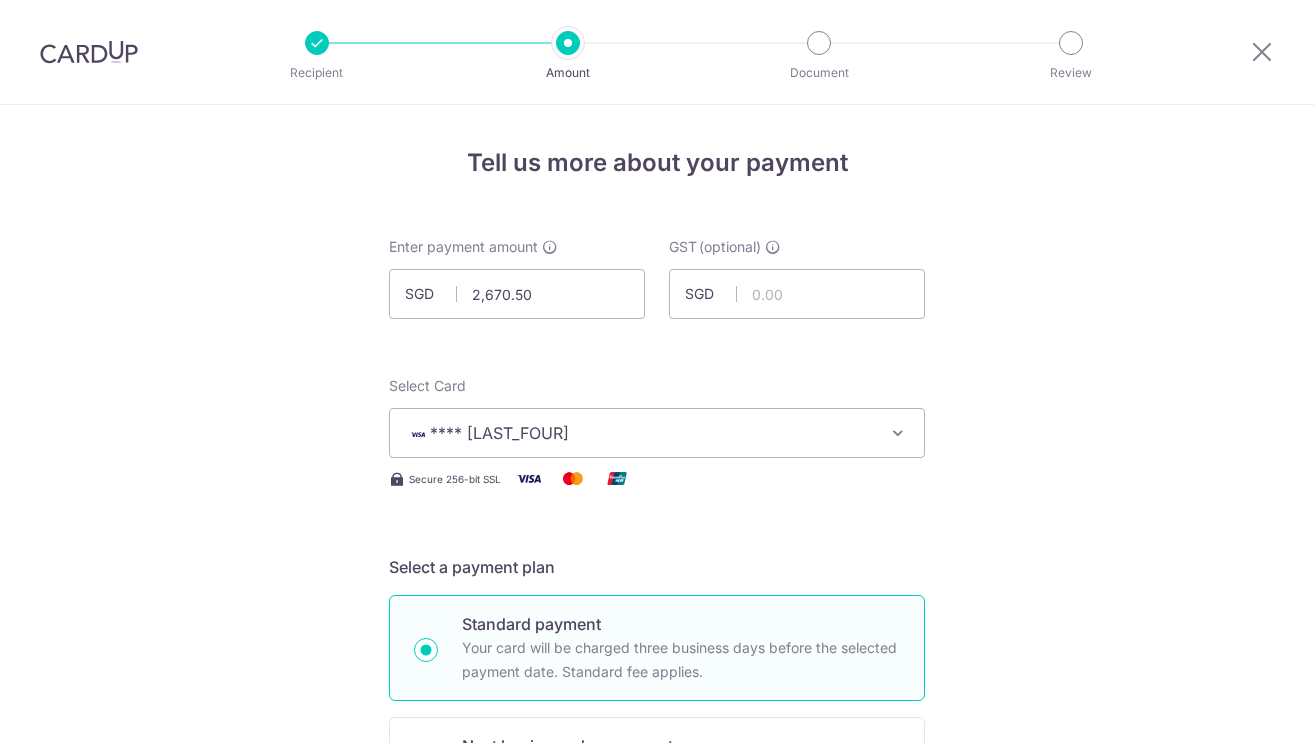 scroll, scrollTop: 0, scrollLeft: 0, axis: both 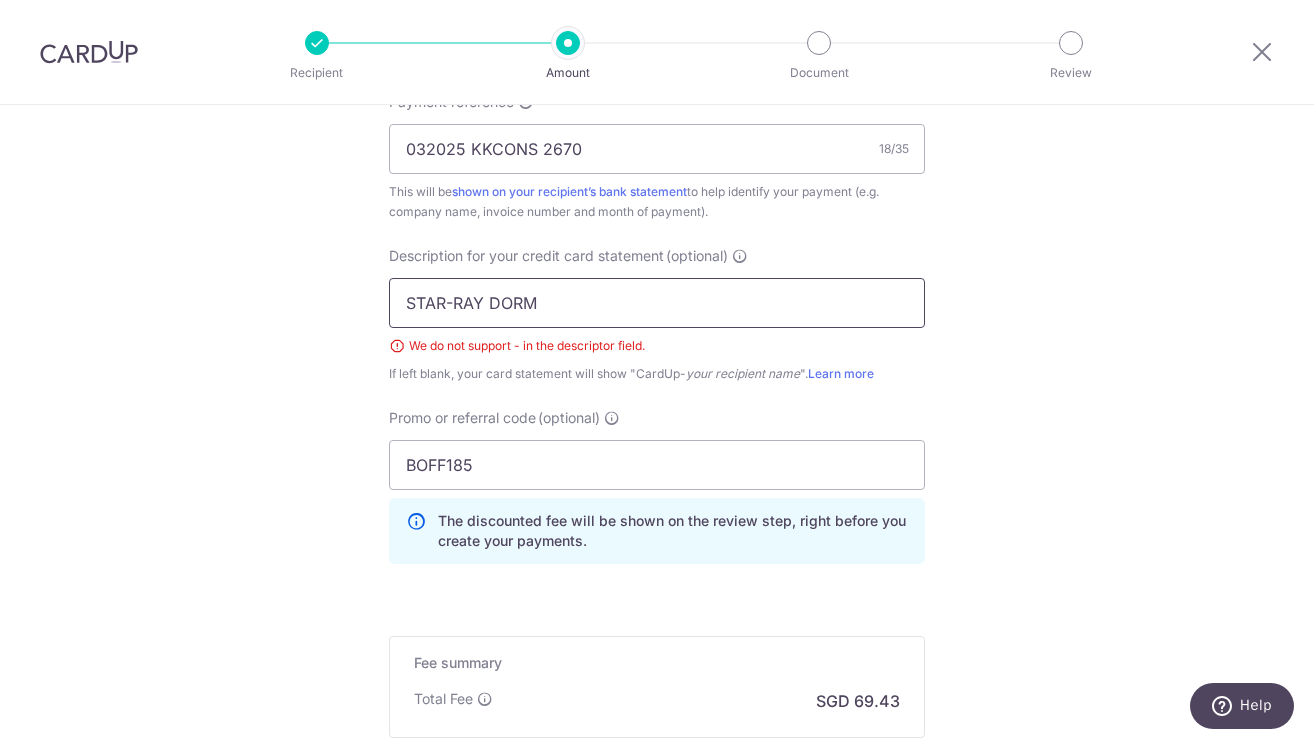 click on "STAR-RAY DORM" at bounding box center [657, 303] 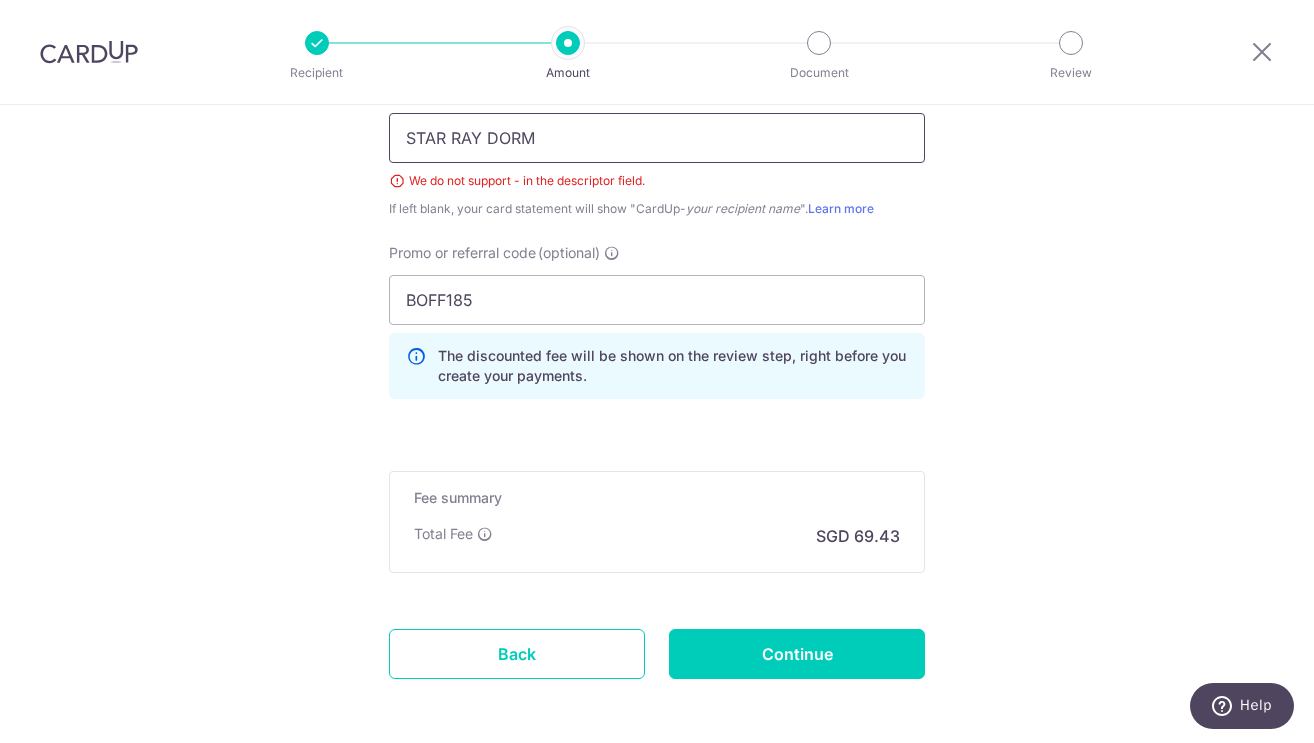 scroll, scrollTop: 1426, scrollLeft: 0, axis: vertical 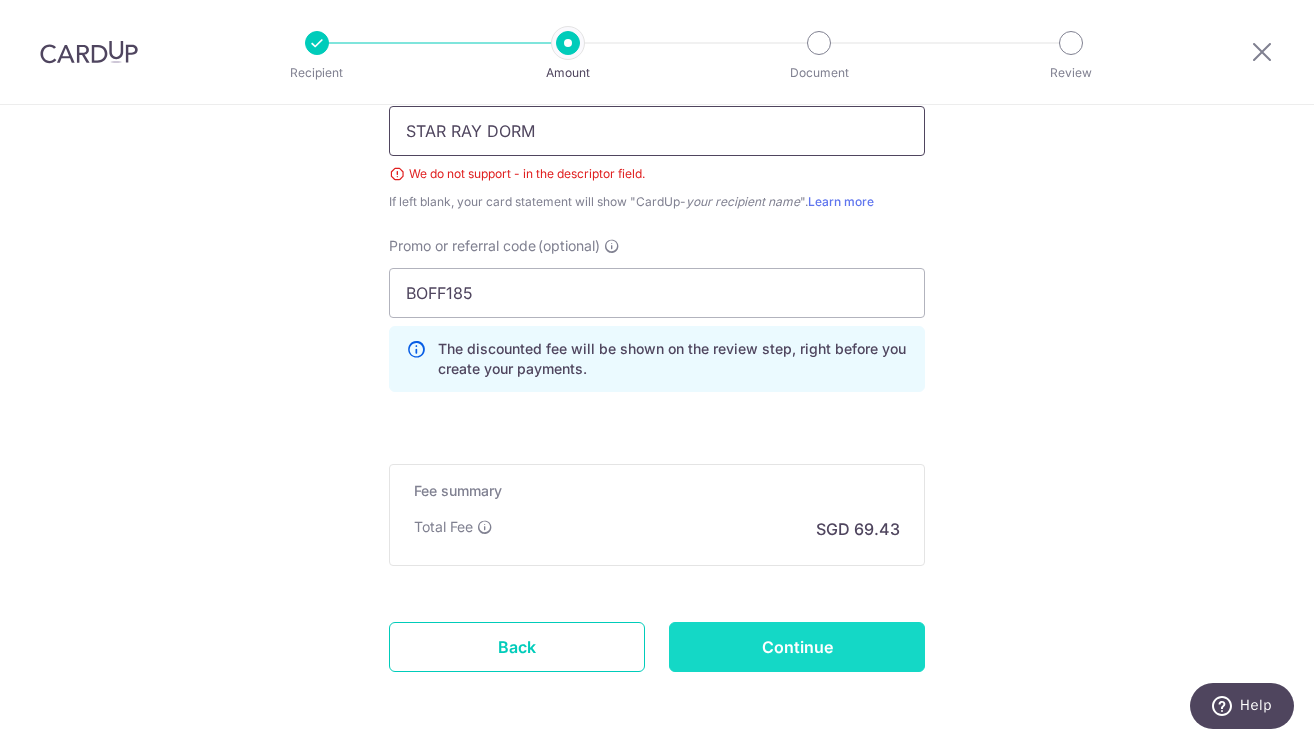 type on "STAR RAY DORM" 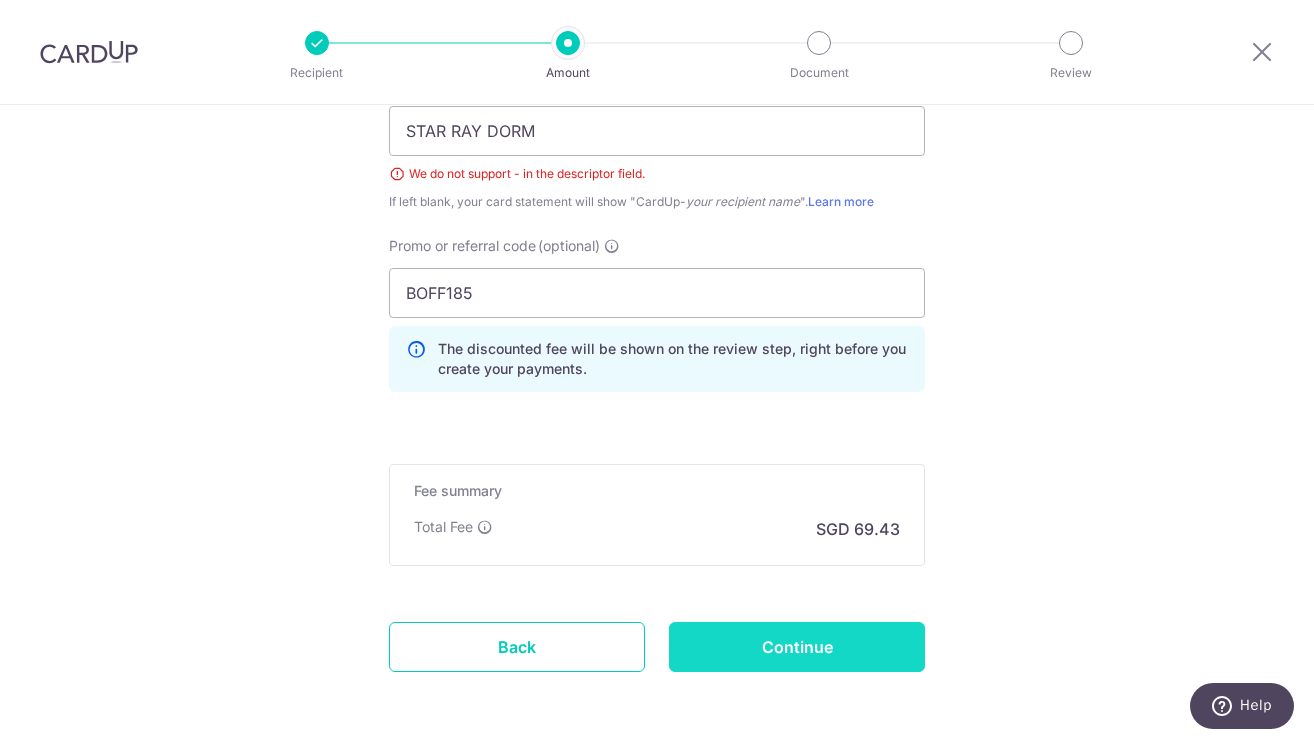click on "Continue" at bounding box center (797, 647) 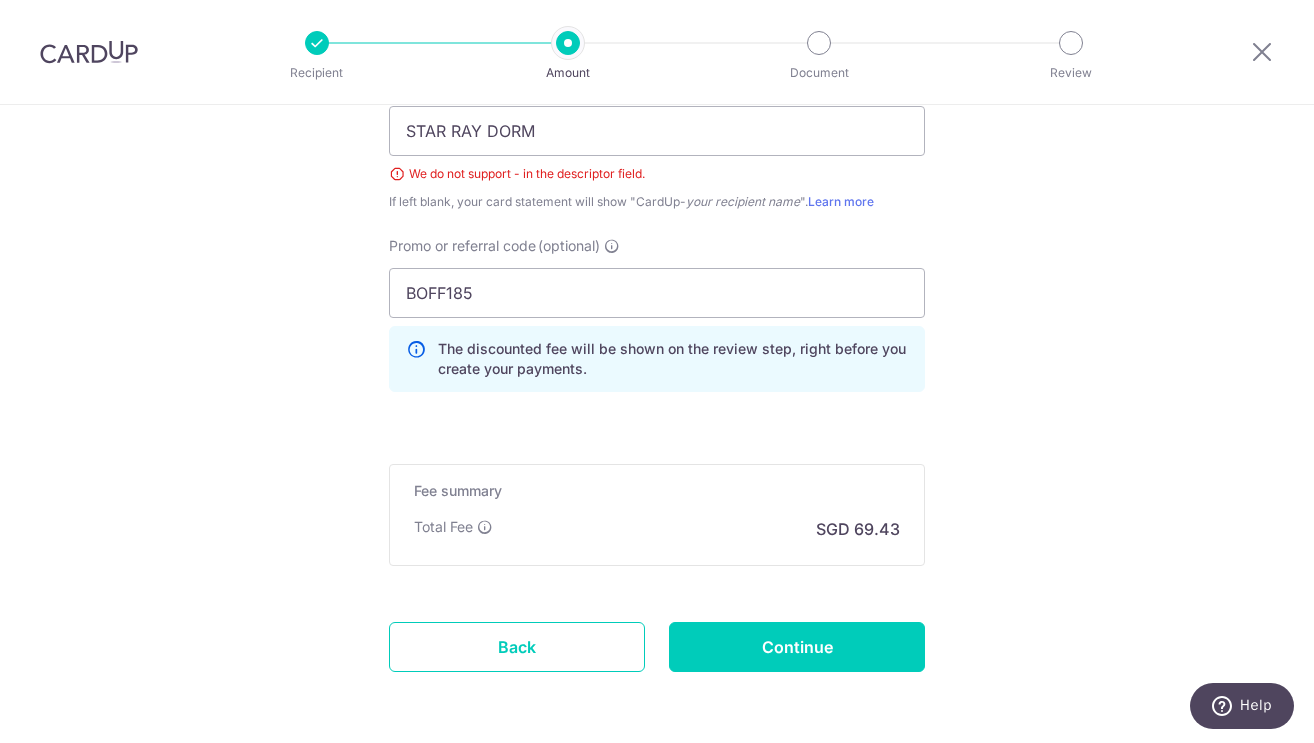 type on "Create Schedule" 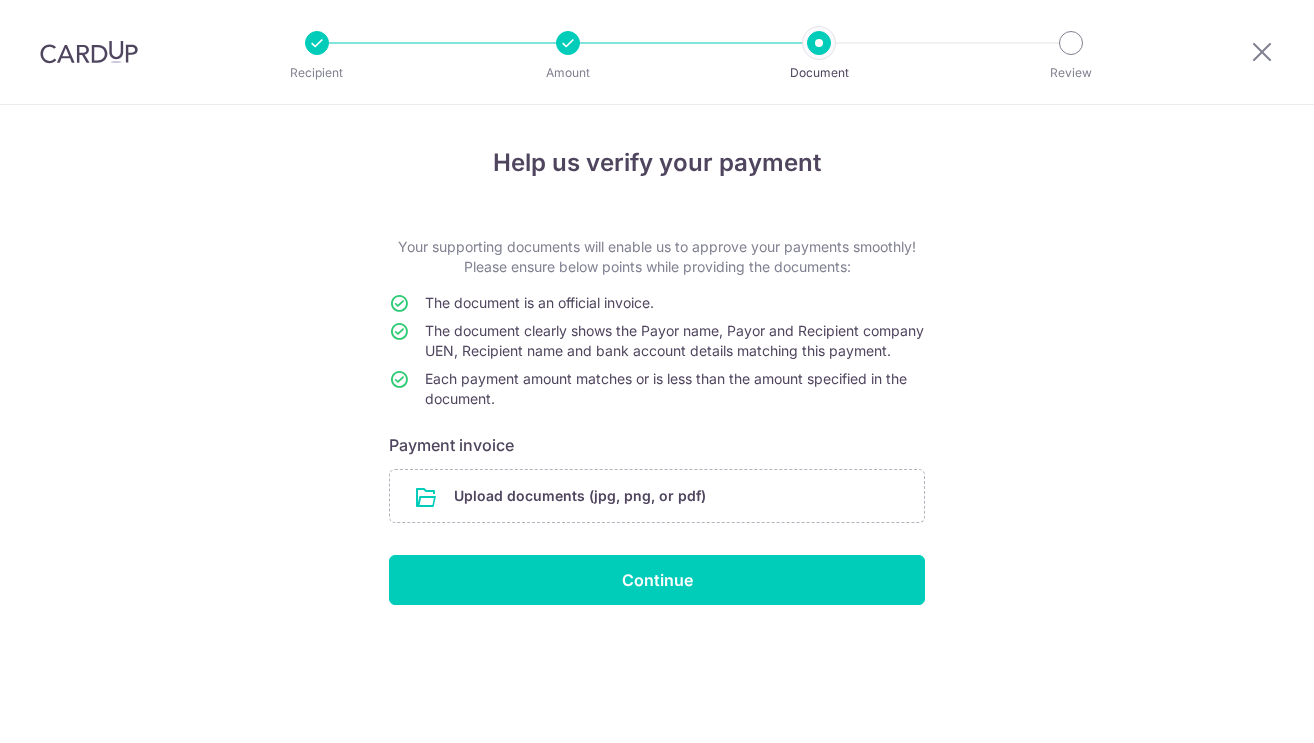 scroll, scrollTop: 0, scrollLeft: 0, axis: both 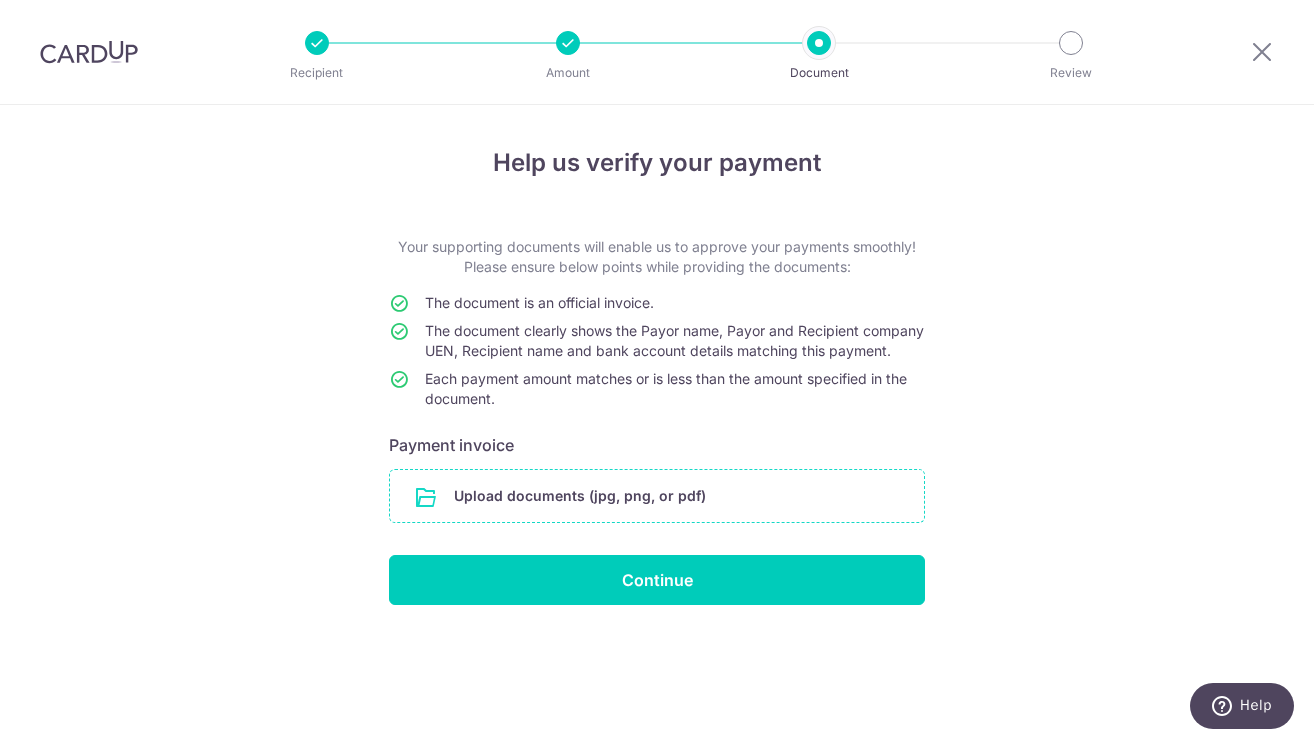 click at bounding box center (657, 496) 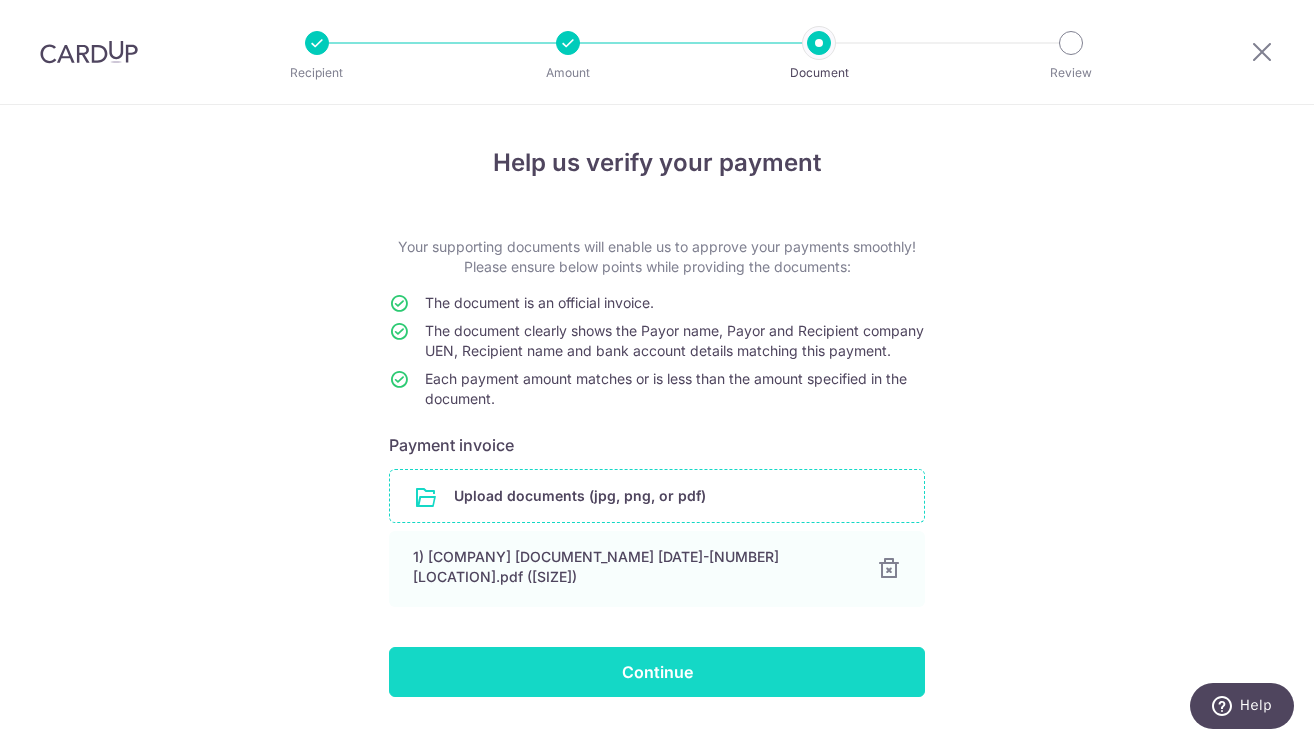 click on "Continue" at bounding box center [657, 672] 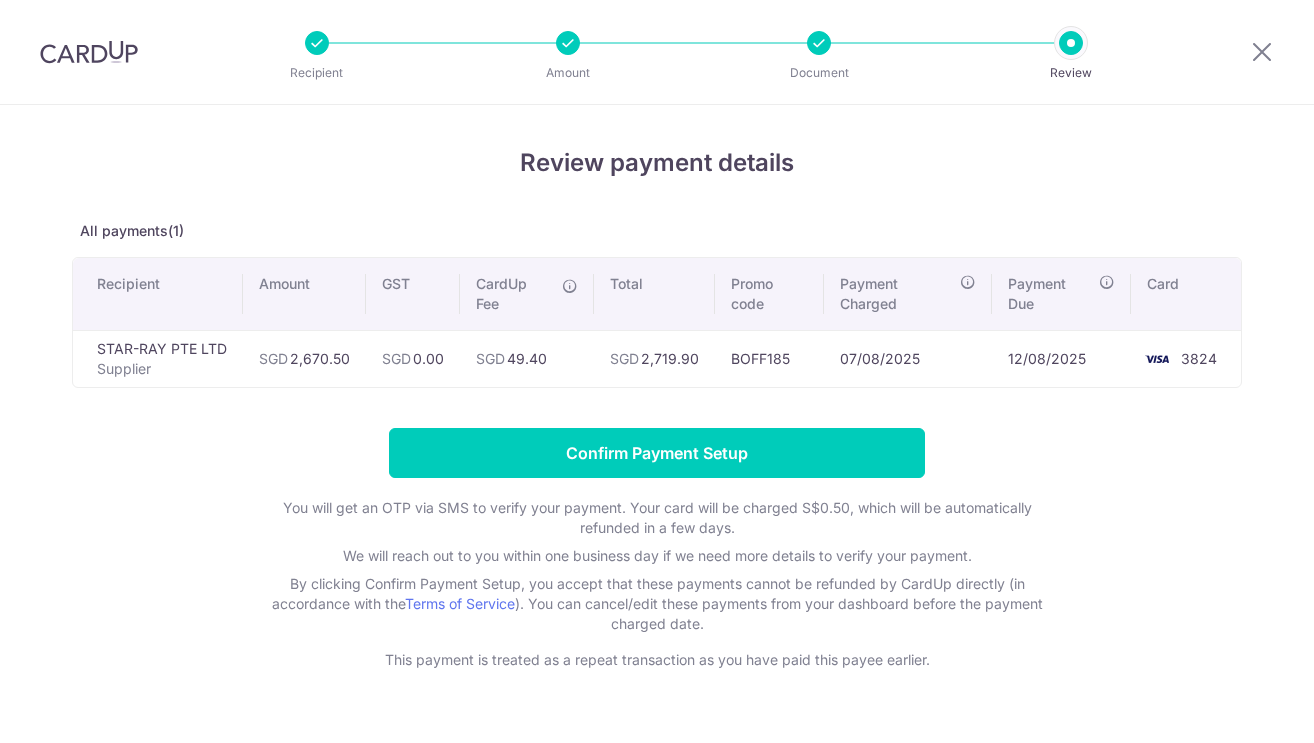 scroll, scrollTop: 0, scrollLeft: 0, axis: both 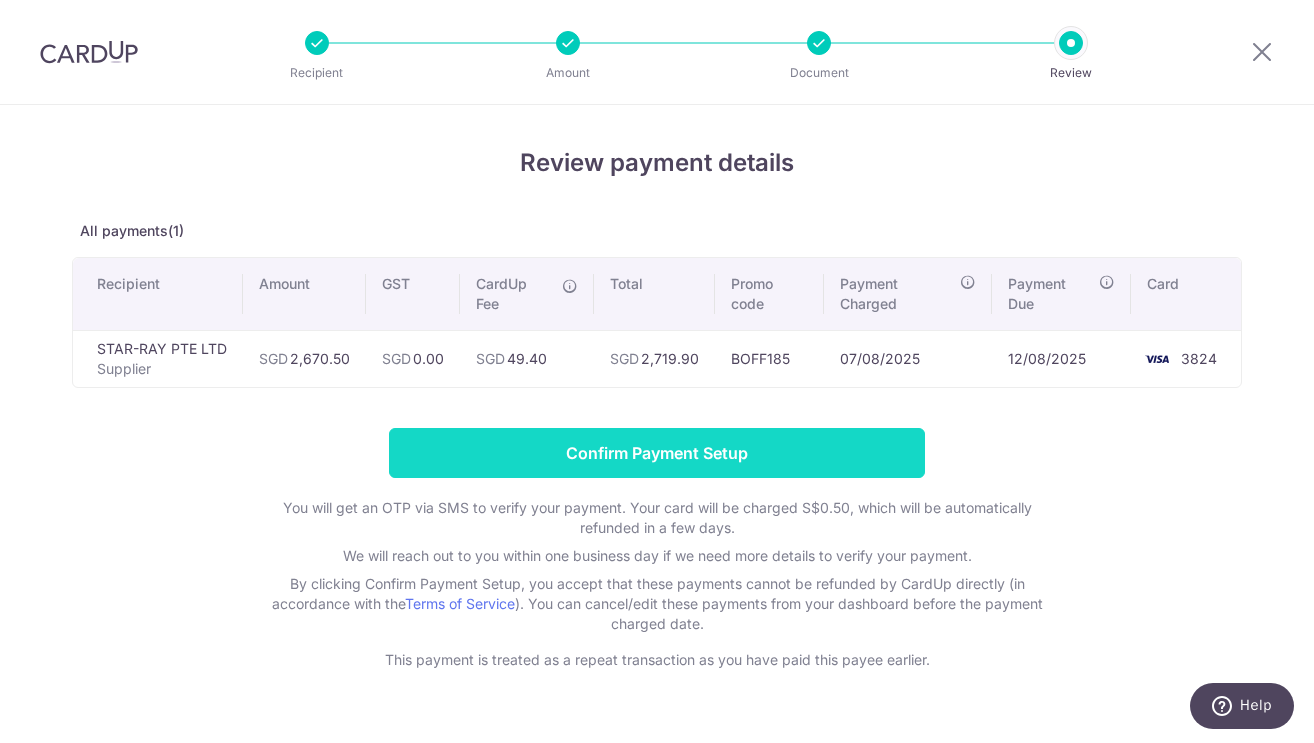 click on "Confirm Payment Setup" at bounding box center (657, 453) 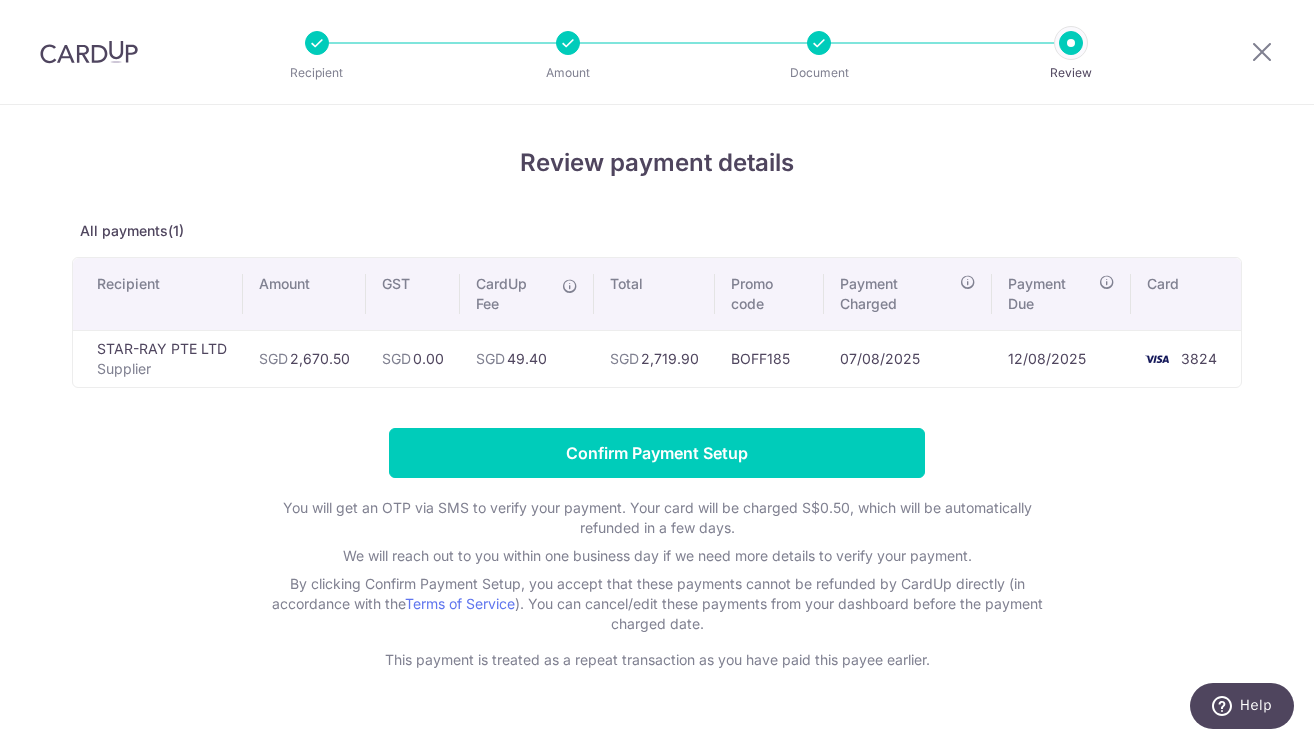 click on "Confirm Payment Setup
You will get an OTP via SMS to verify your payment. Your card will be charged S$0.50, which will be automatically refunded in a few days.
We will reach out to you within one business day if we need more details to verify your payment.
By clicking Confirm Payment Setup, you accept that these payments cannot be refunded by CardUp directly (in accordance with the  Terms of Service ). You can cancel/edit these payments from your dashboard before the payment charged date.
This payment is treated as a repeat transaction as you have paid this payee earlier." at bounding box center (657, 549) 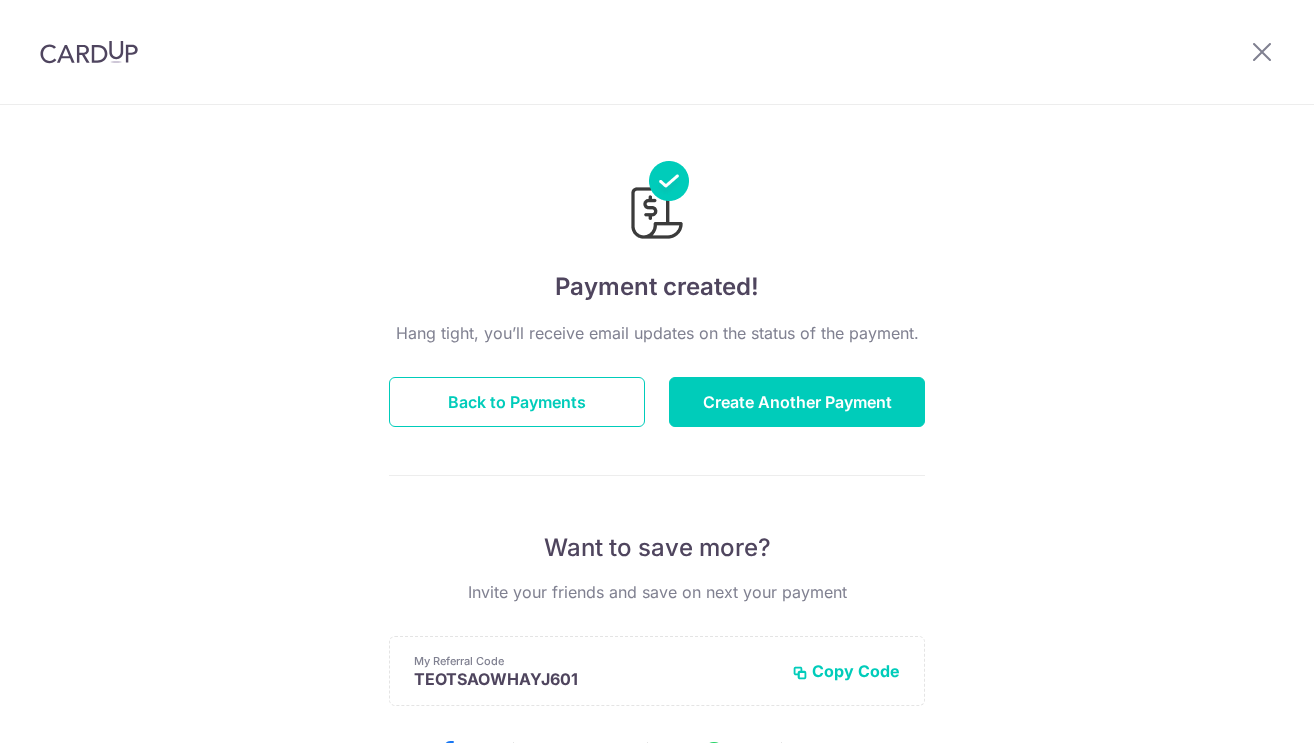 scroll, scrollTop: 0, scrollLeft: 0, axis: both 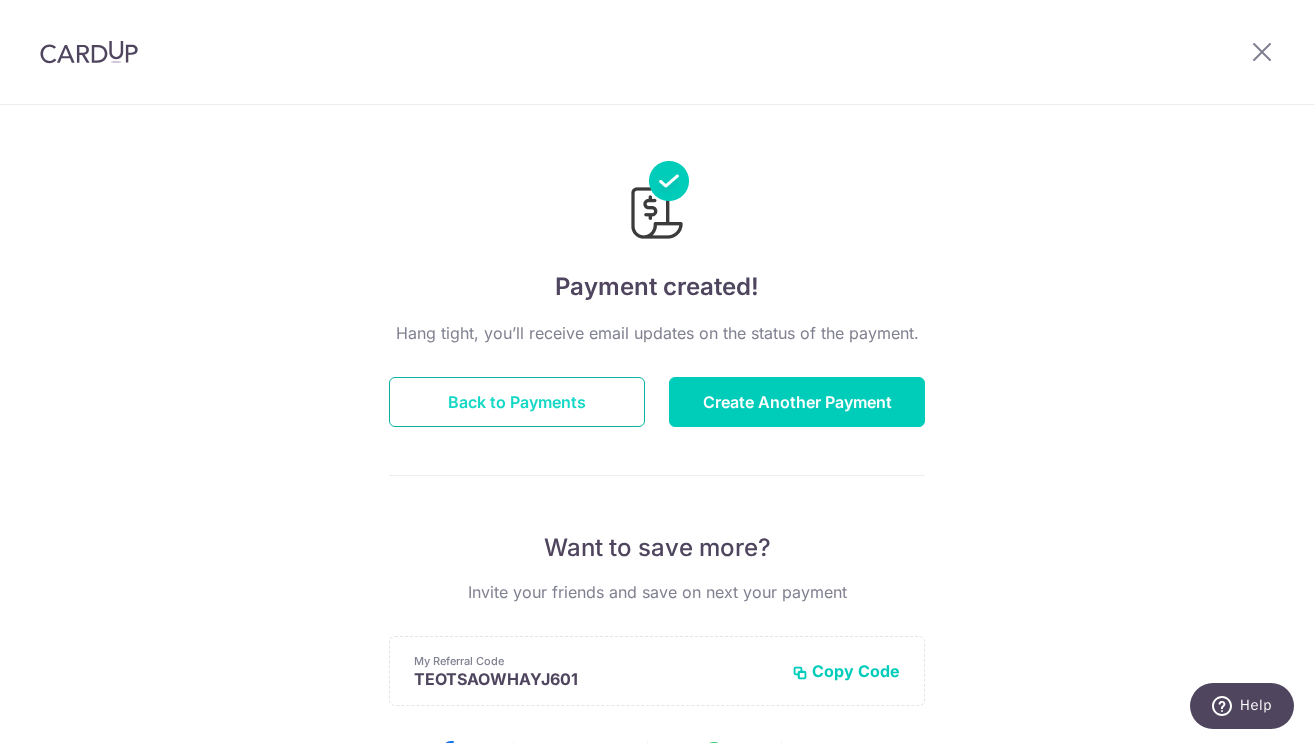 click on "Back to Payments" at bounding box center [517, 402] 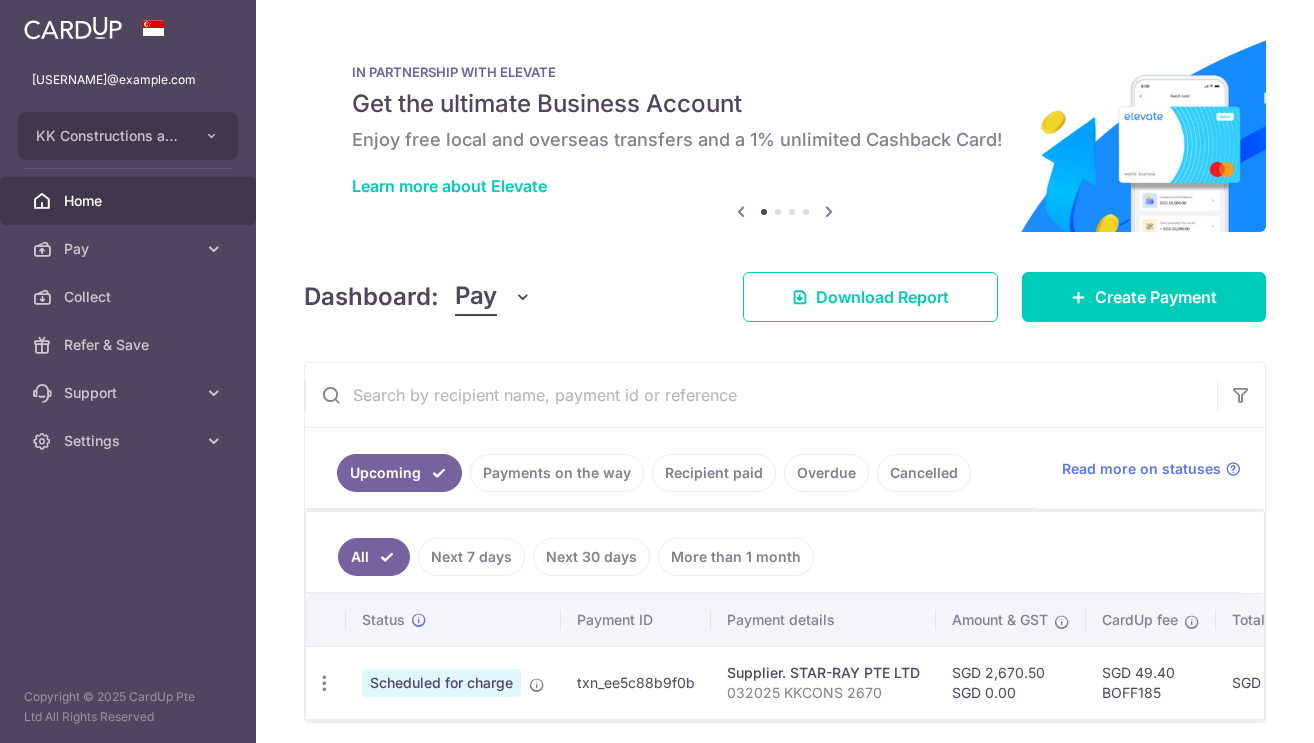 scroll, scrollTop: 0, scrollLeft: 0, axis: both 